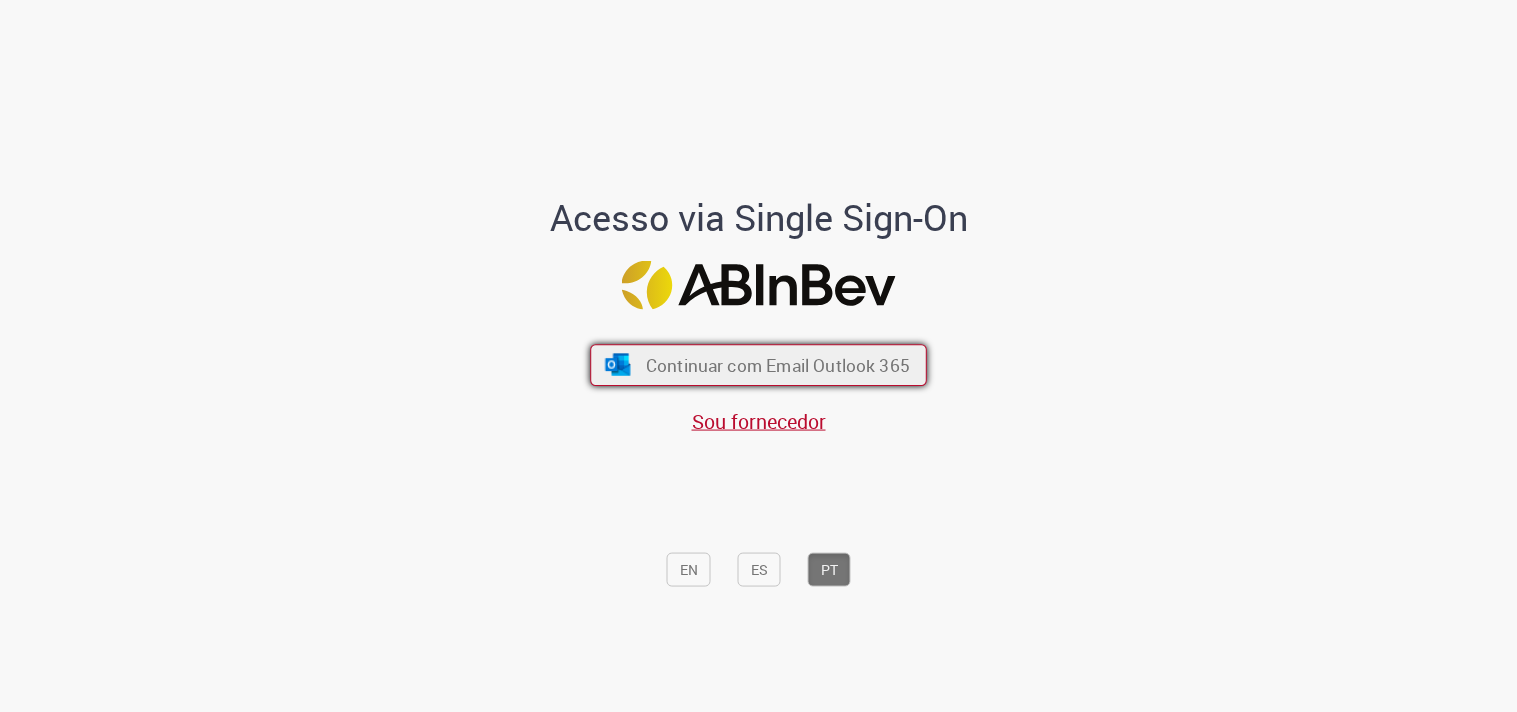 scroll, scrollTop: 0, scrollLeft: 0, axis: both 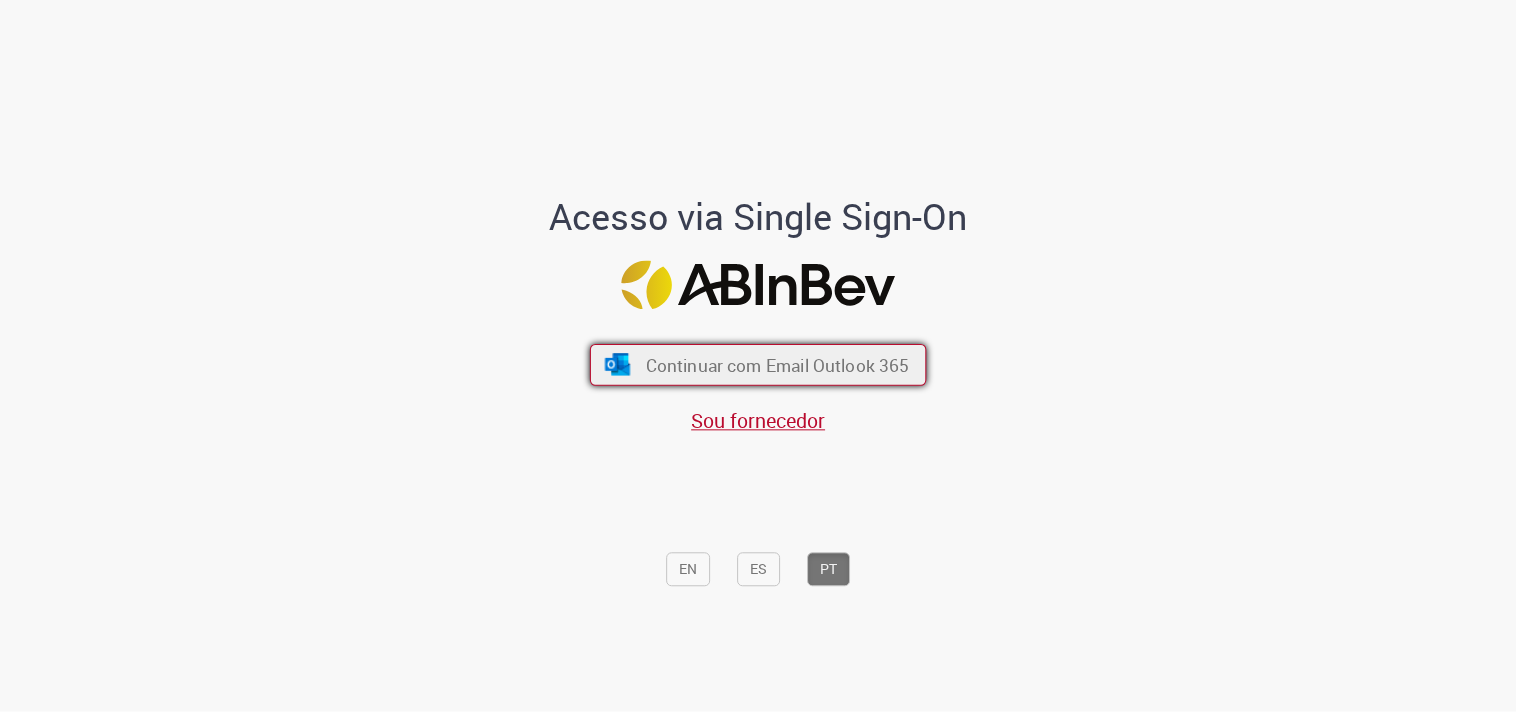 drag, startPoint x: 0, startPoint y: 0, endPoint x: 723, endPoint y: 367, distance: 810.8132 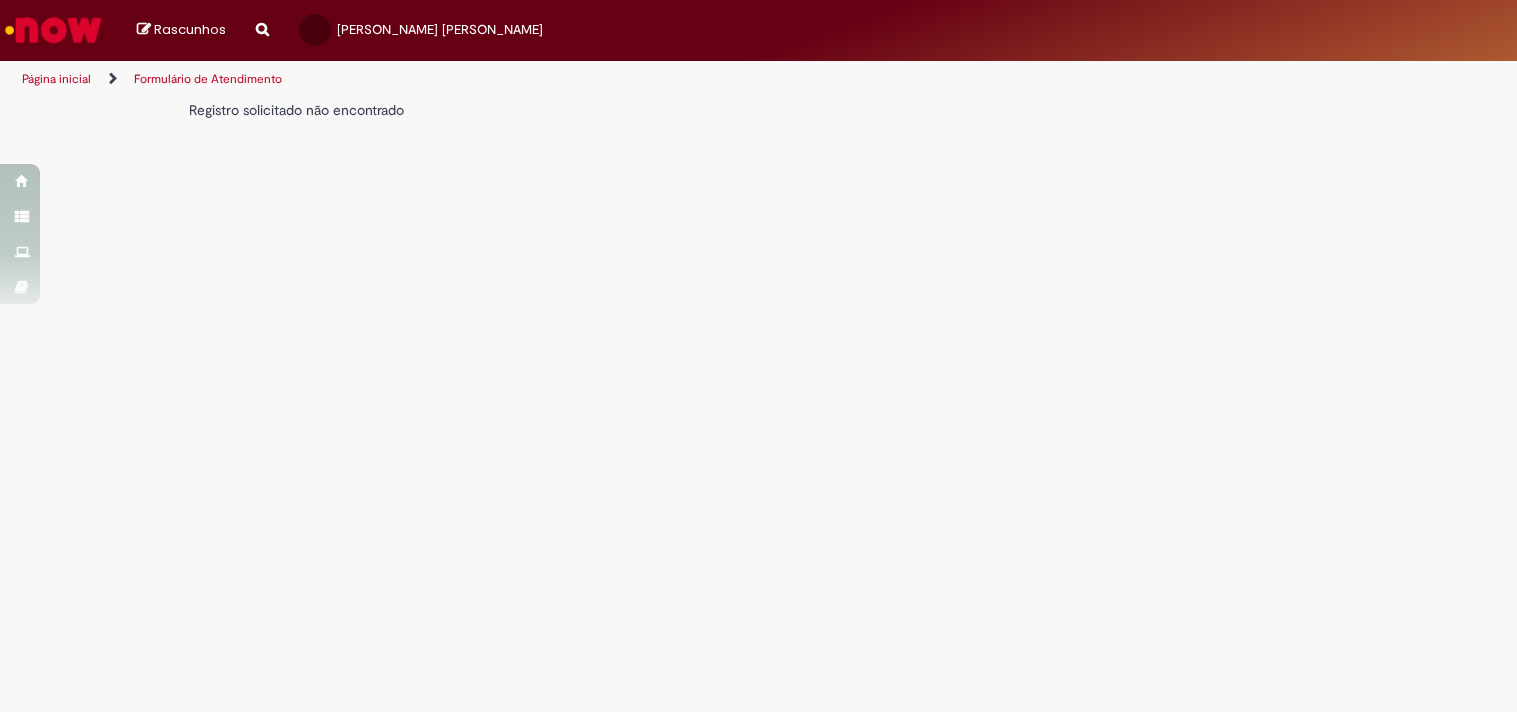 scroll, scrollTop: 0, scrollLeft: 0, axis: both 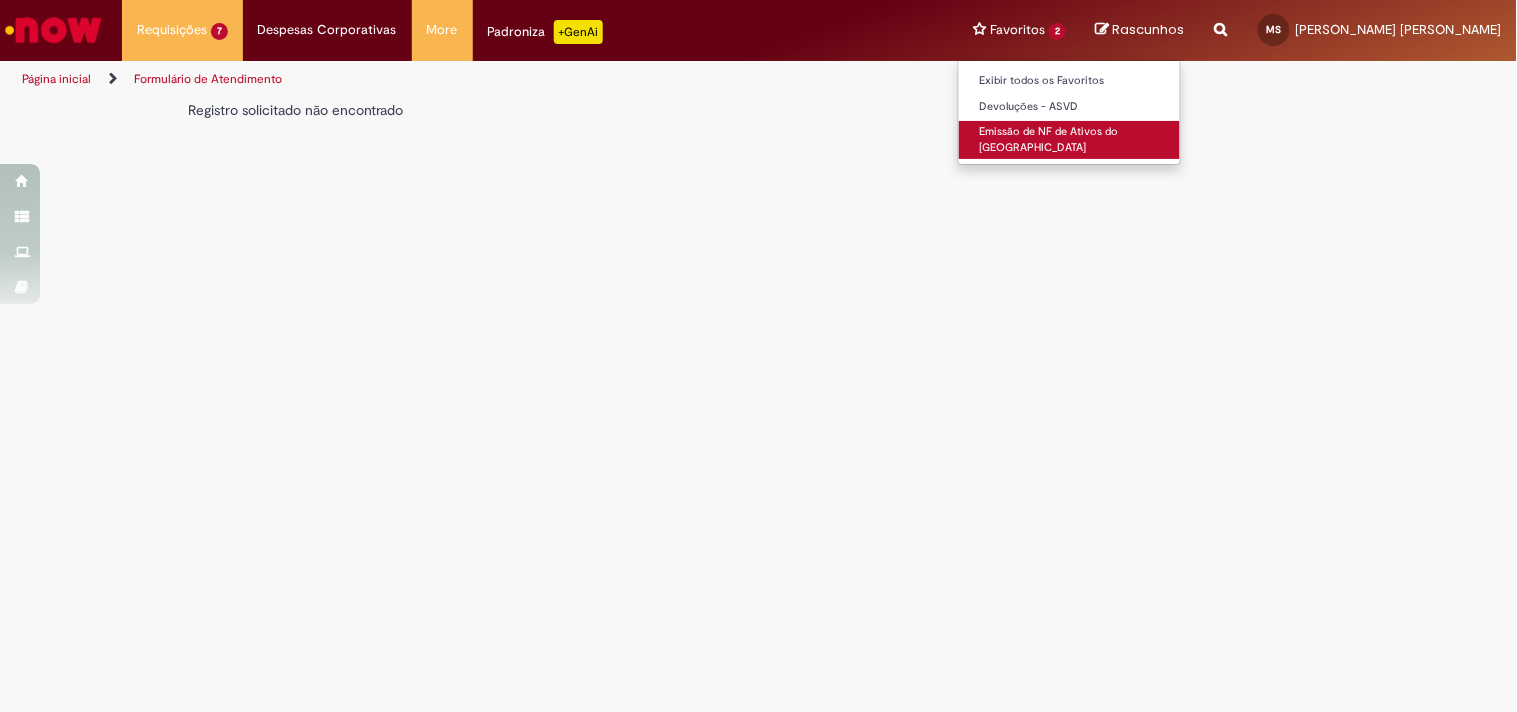 click on "Emissão de NF de Ativos do [GEOGRAPHIC_DATA]" at bounding box center [1069, 139] 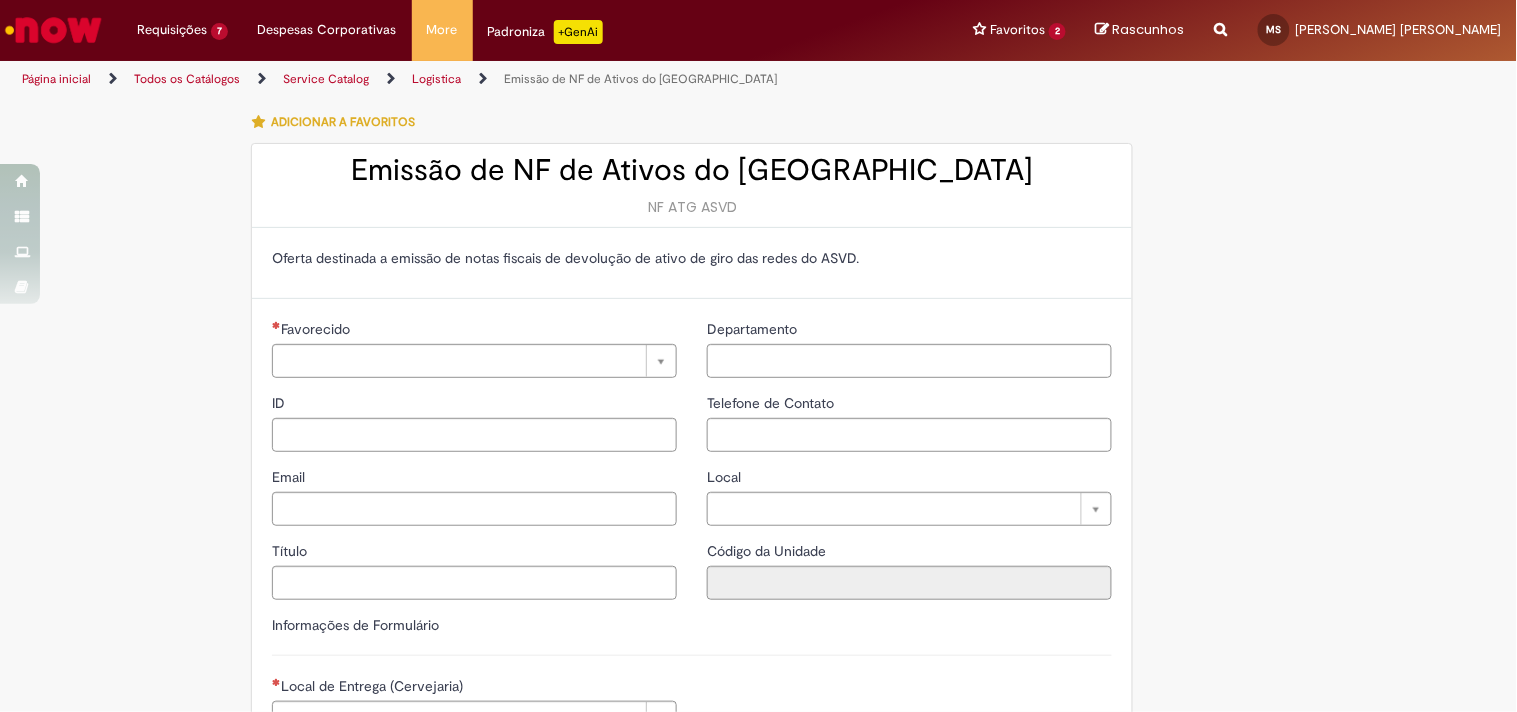 type on "**********" 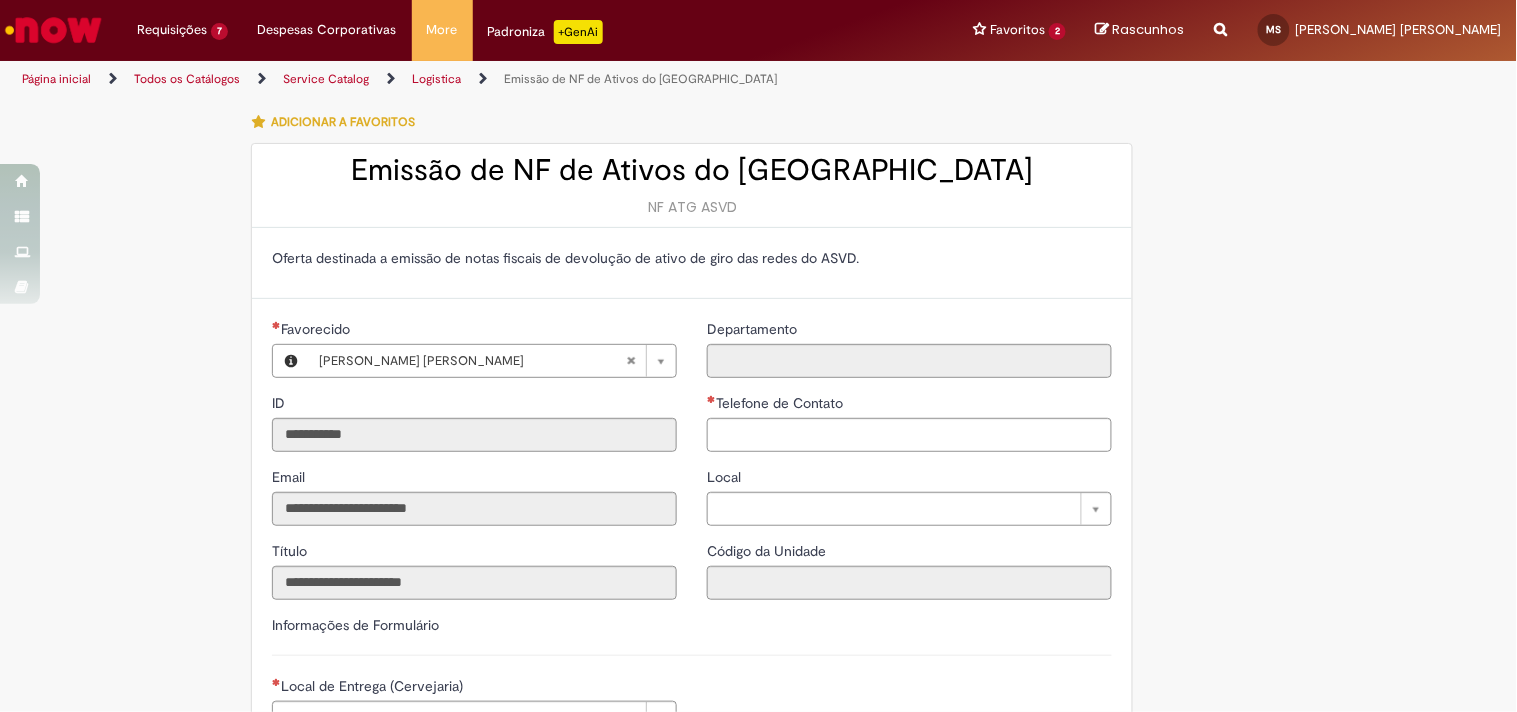 type on "**********" 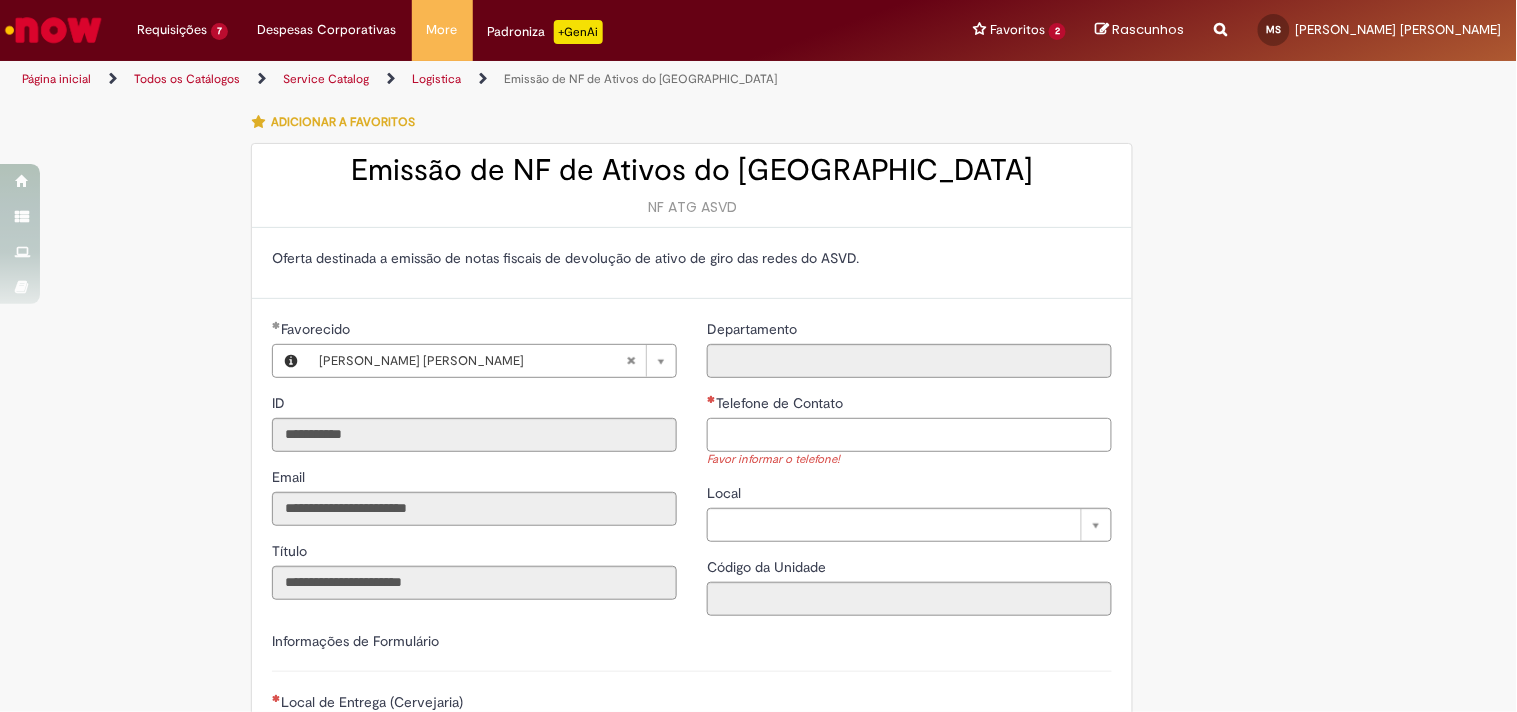 click on "Telefone de Contato" at bounding box center (909, 435) 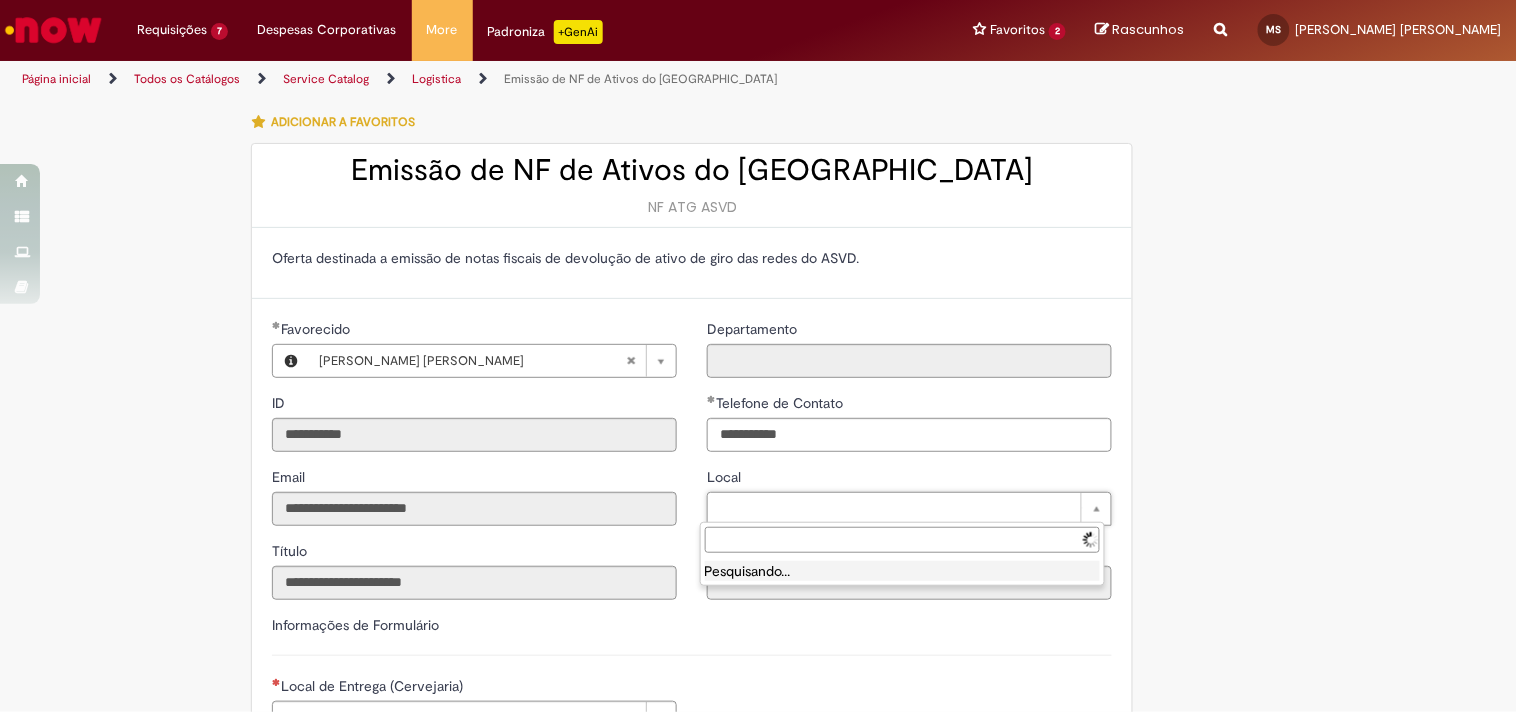 type on "**********" 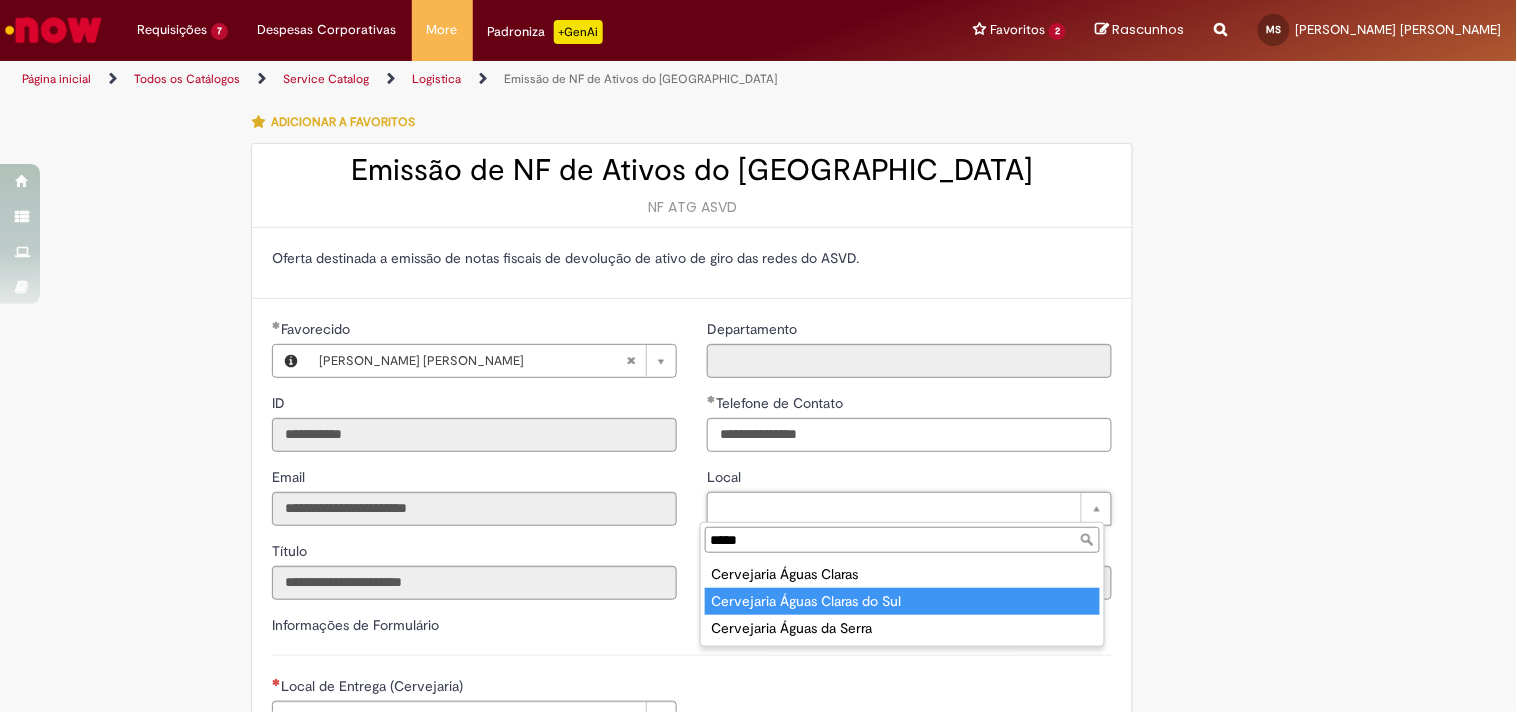 type on "*****" 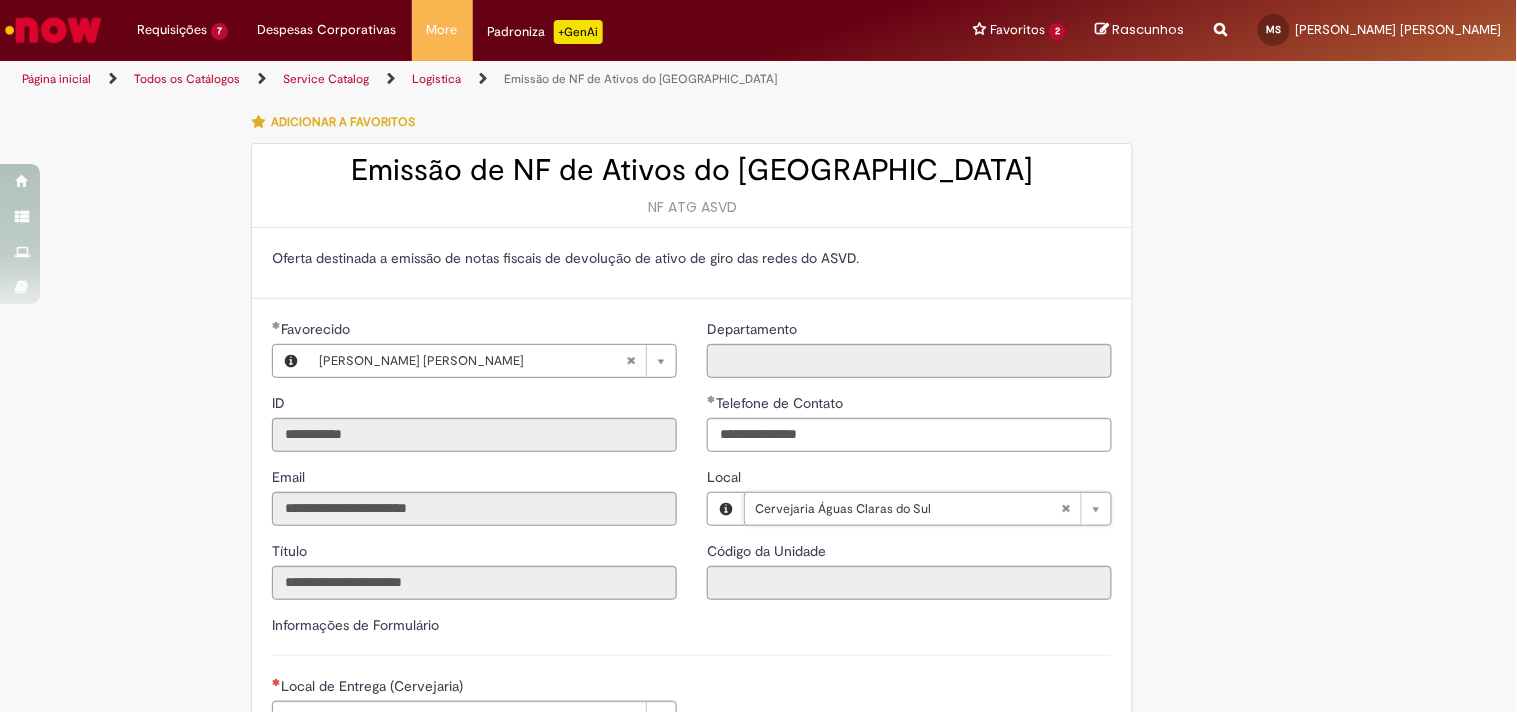type on "****" 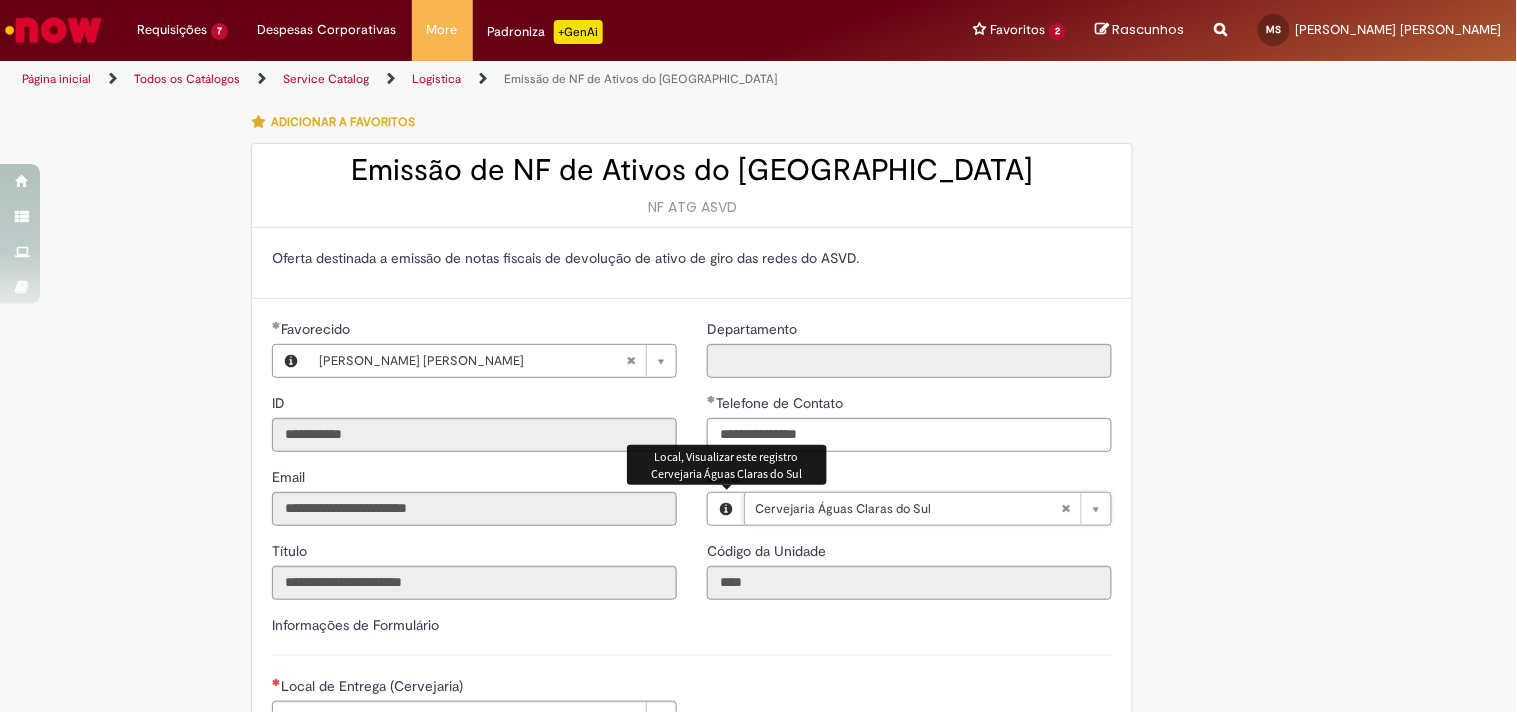 scroll, scrollTop: 222, scrollLeft: 0, axis: vertical 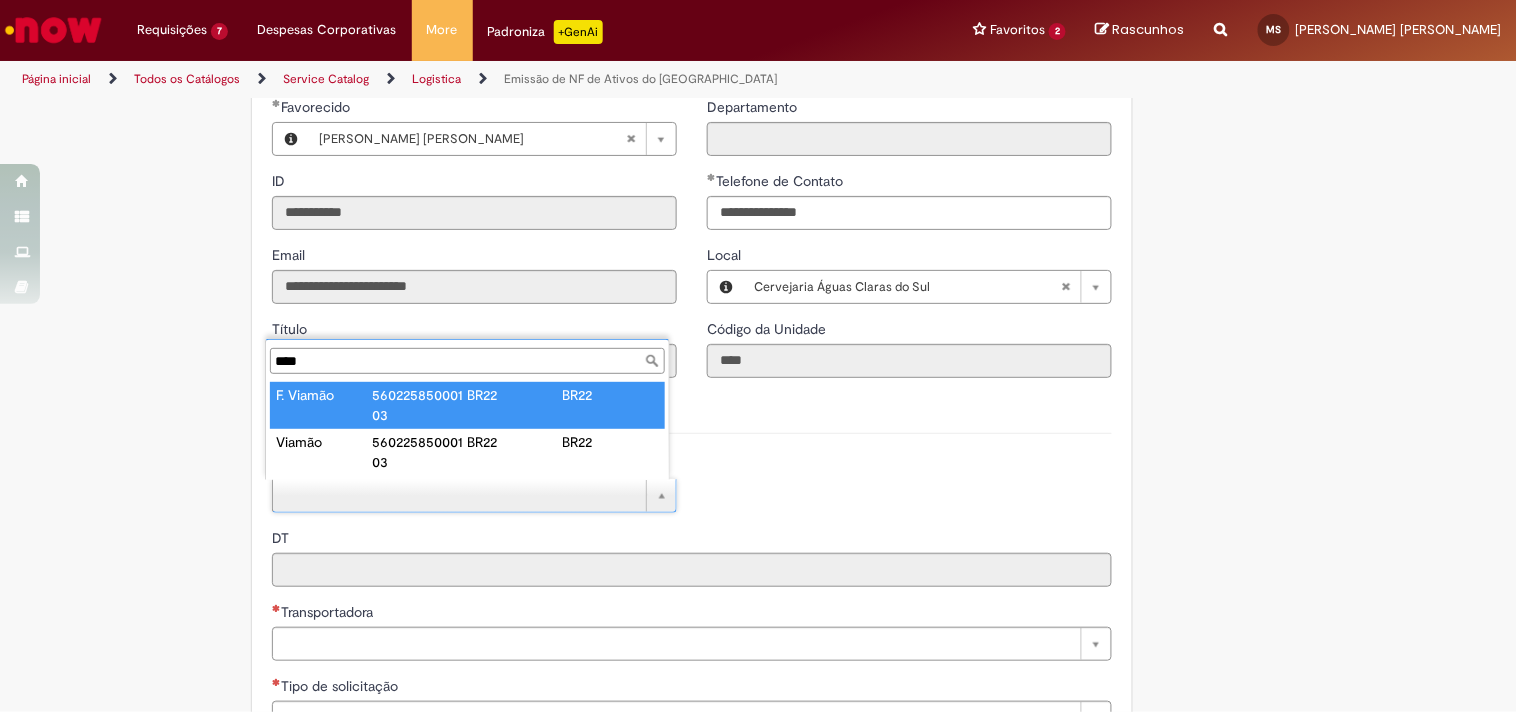 type on "****" 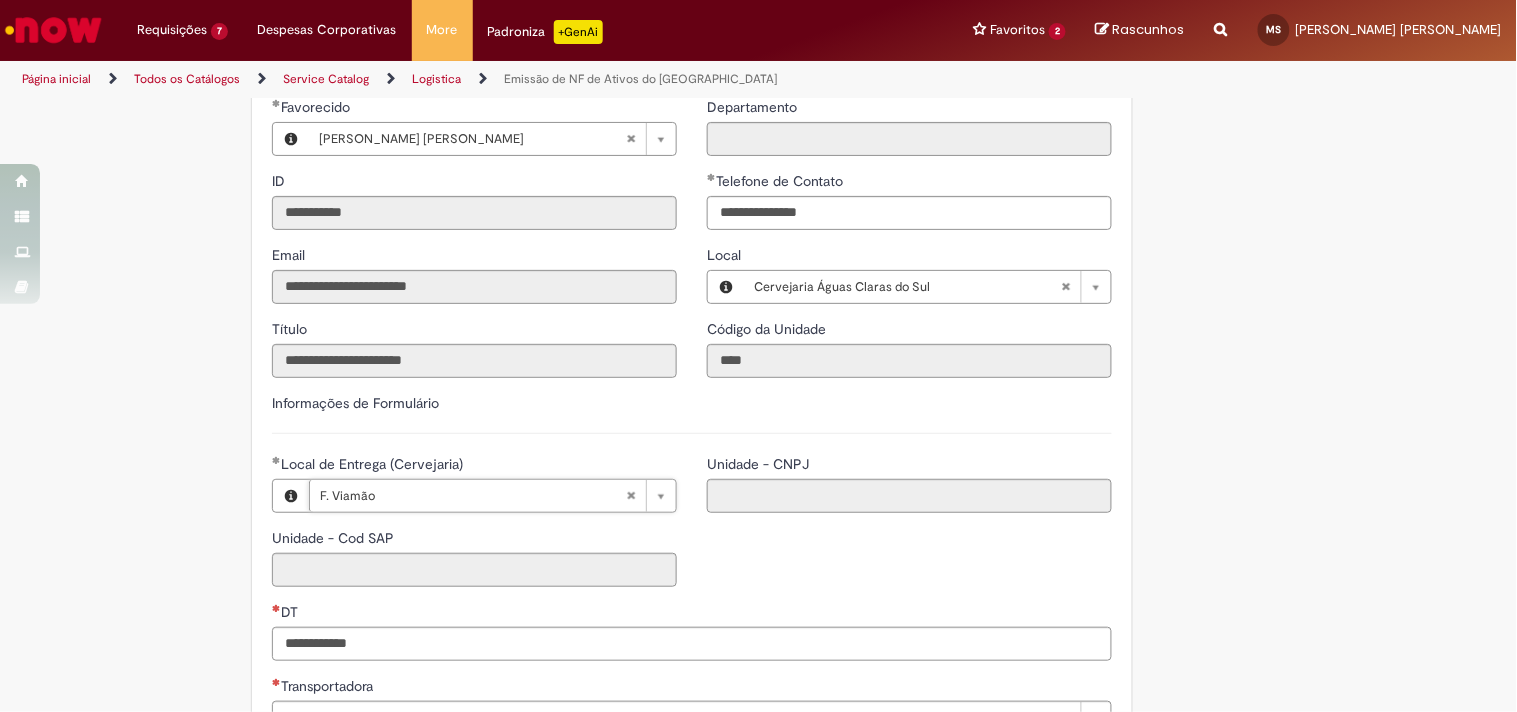 type on "****" 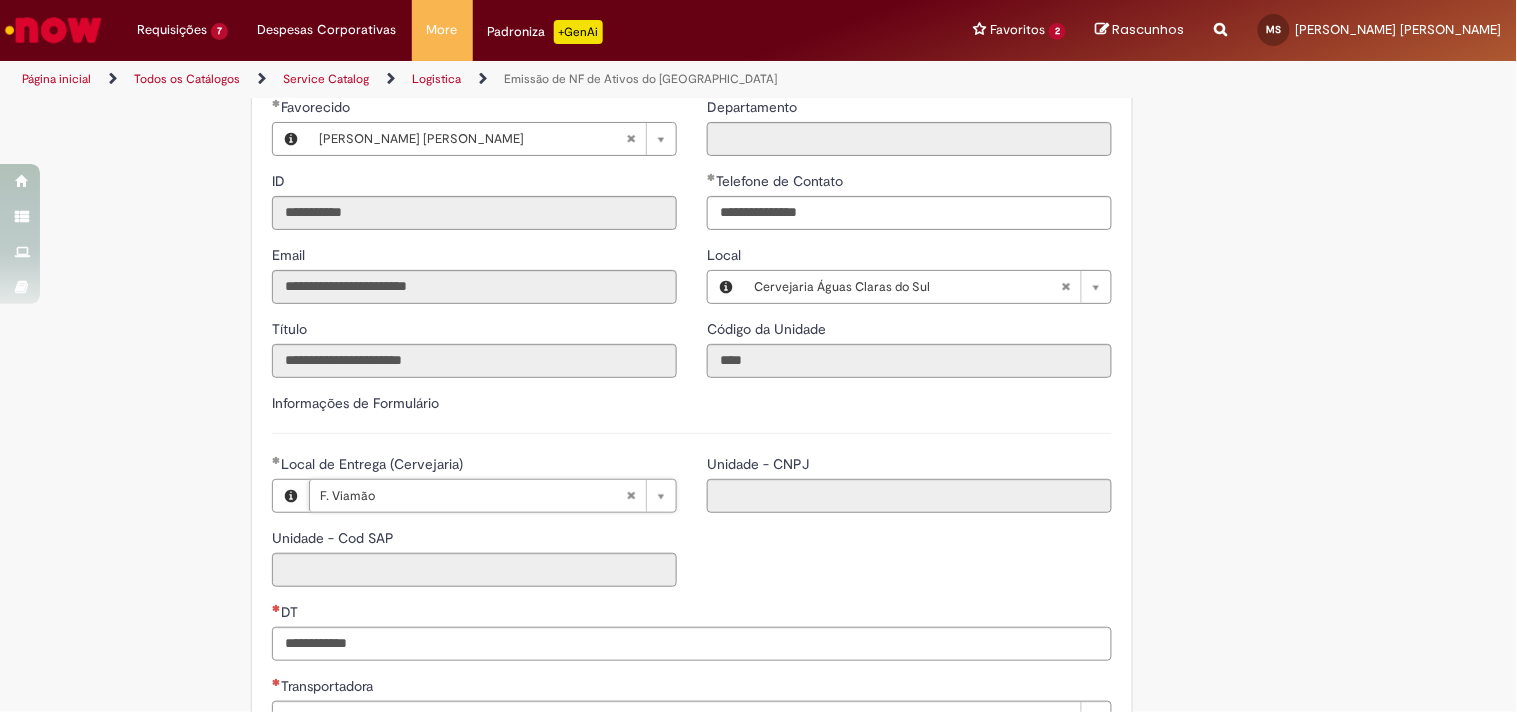 type on "**********" 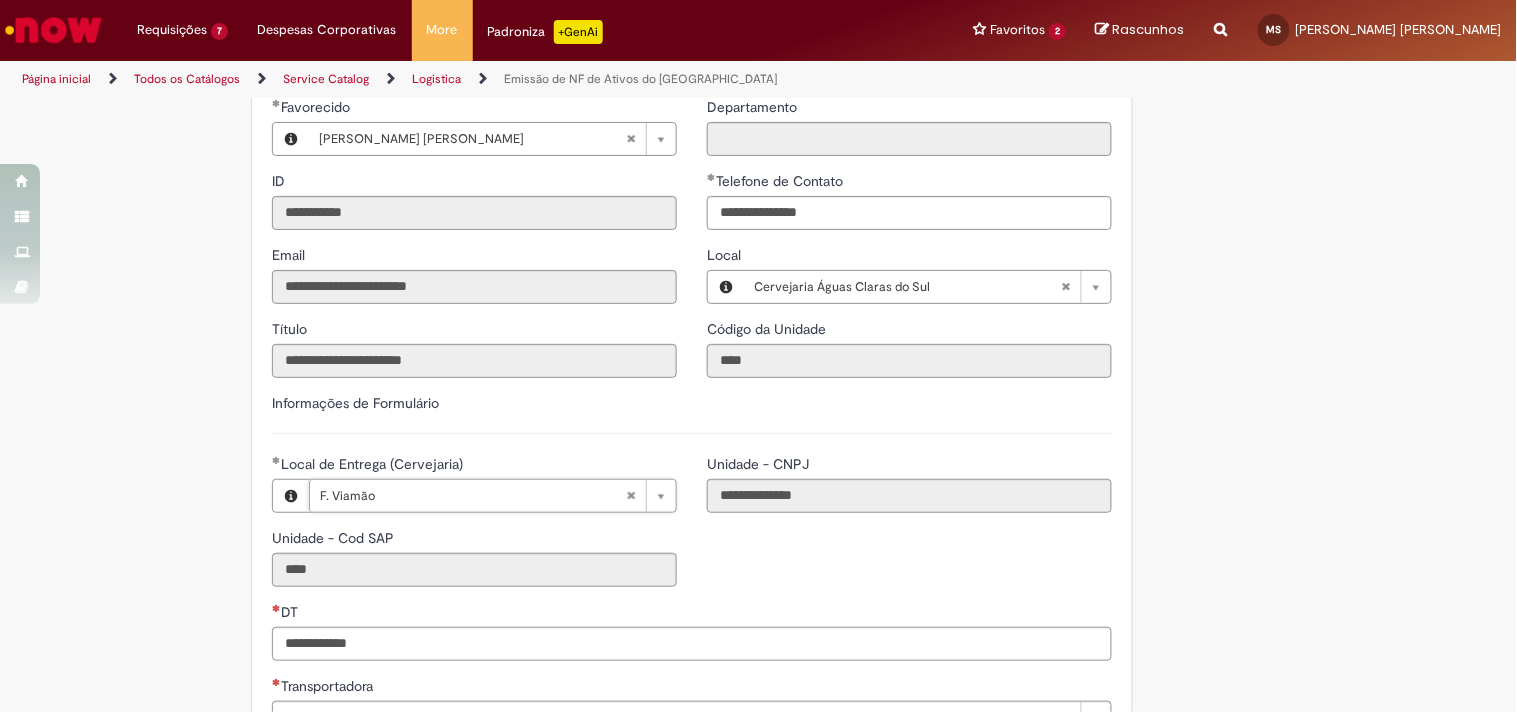 scroll, scrollTop: 333, scrollLeft: 0, axis: vertical 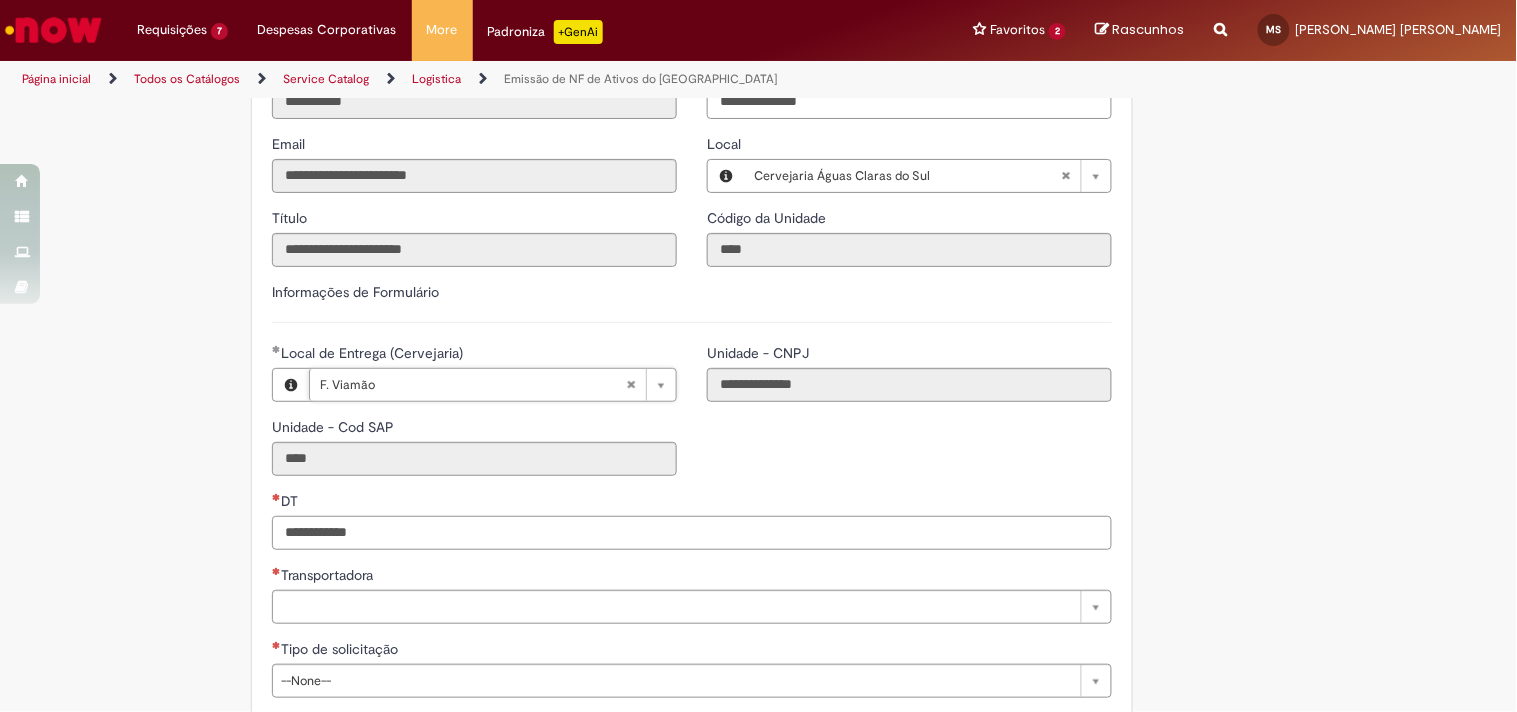 click on "DT" at bounding box center (692, 533) 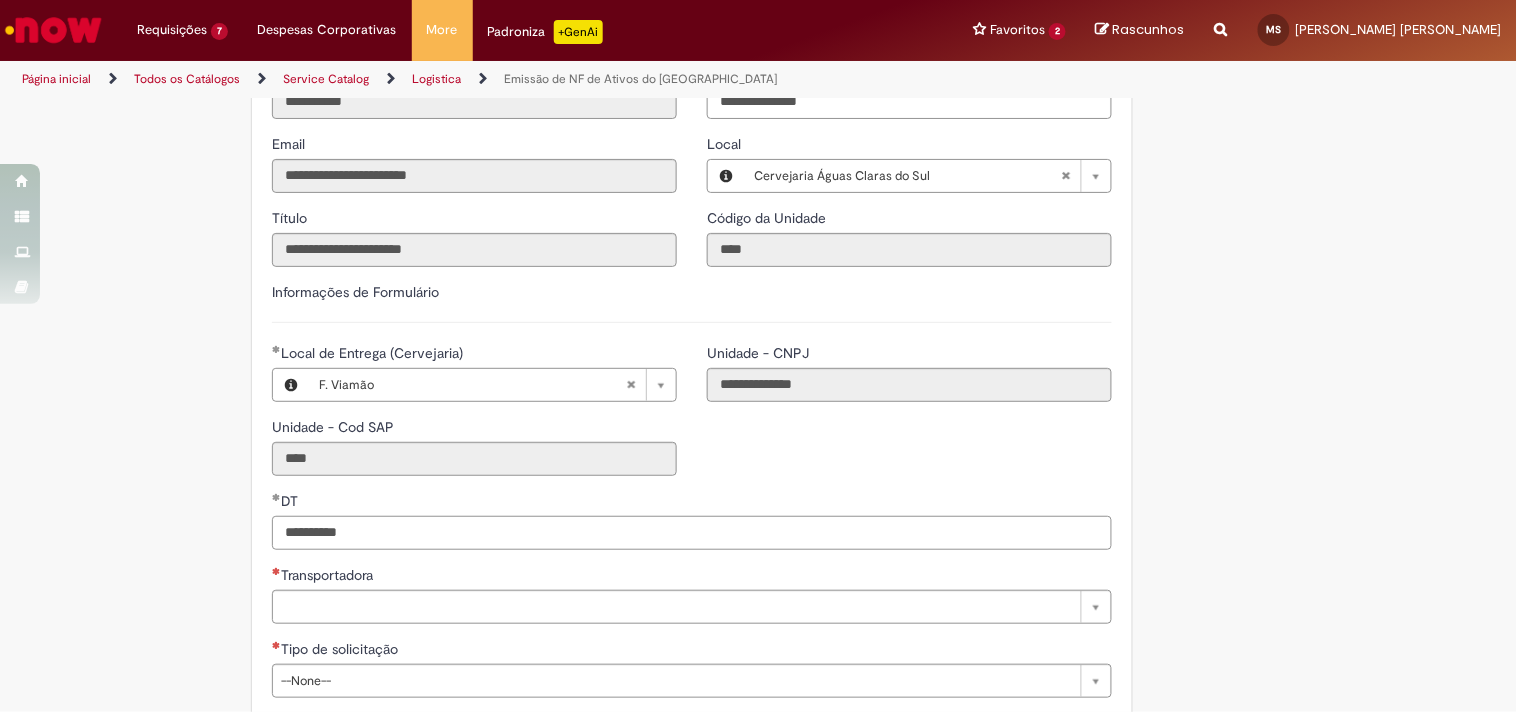 type on "**********" 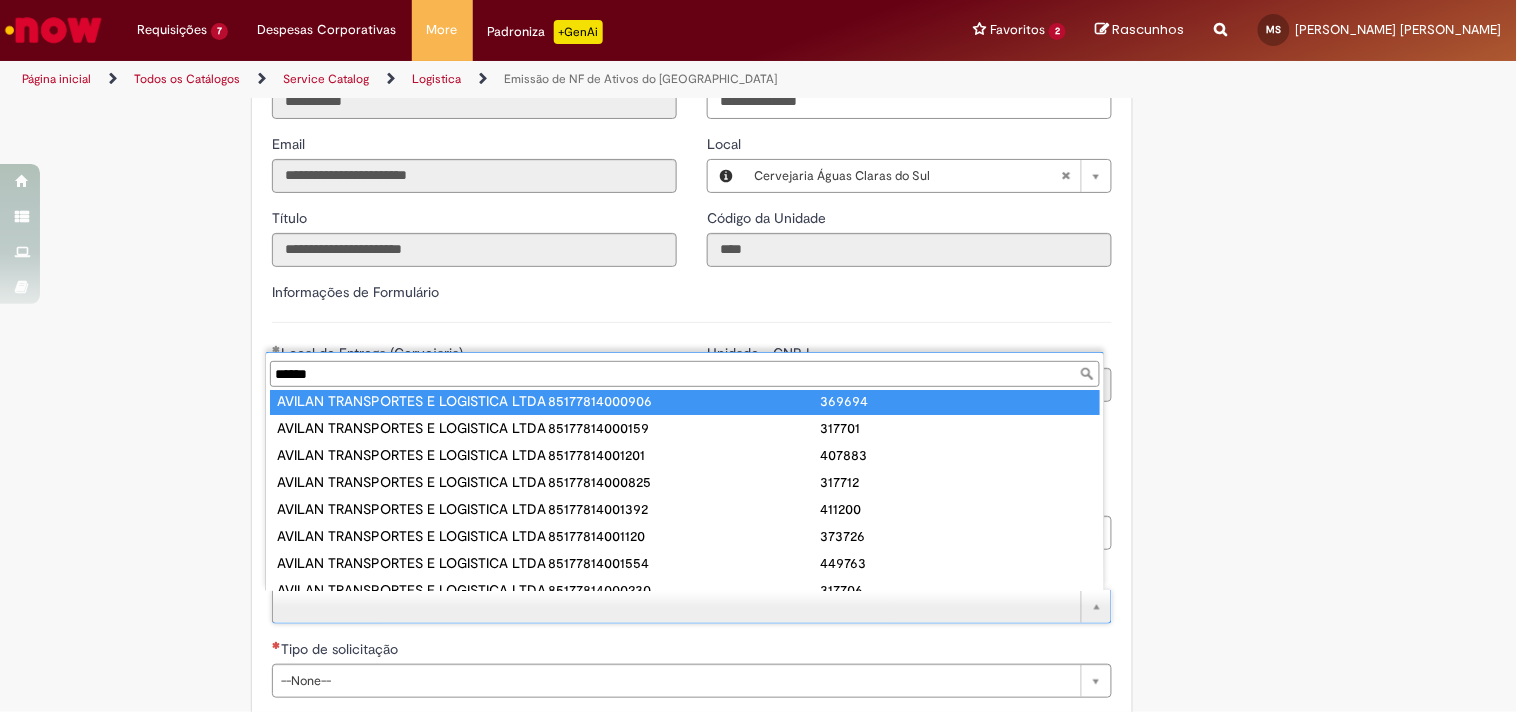 scroll, scrollTop: 0, scrollLeft: 0, axis: both 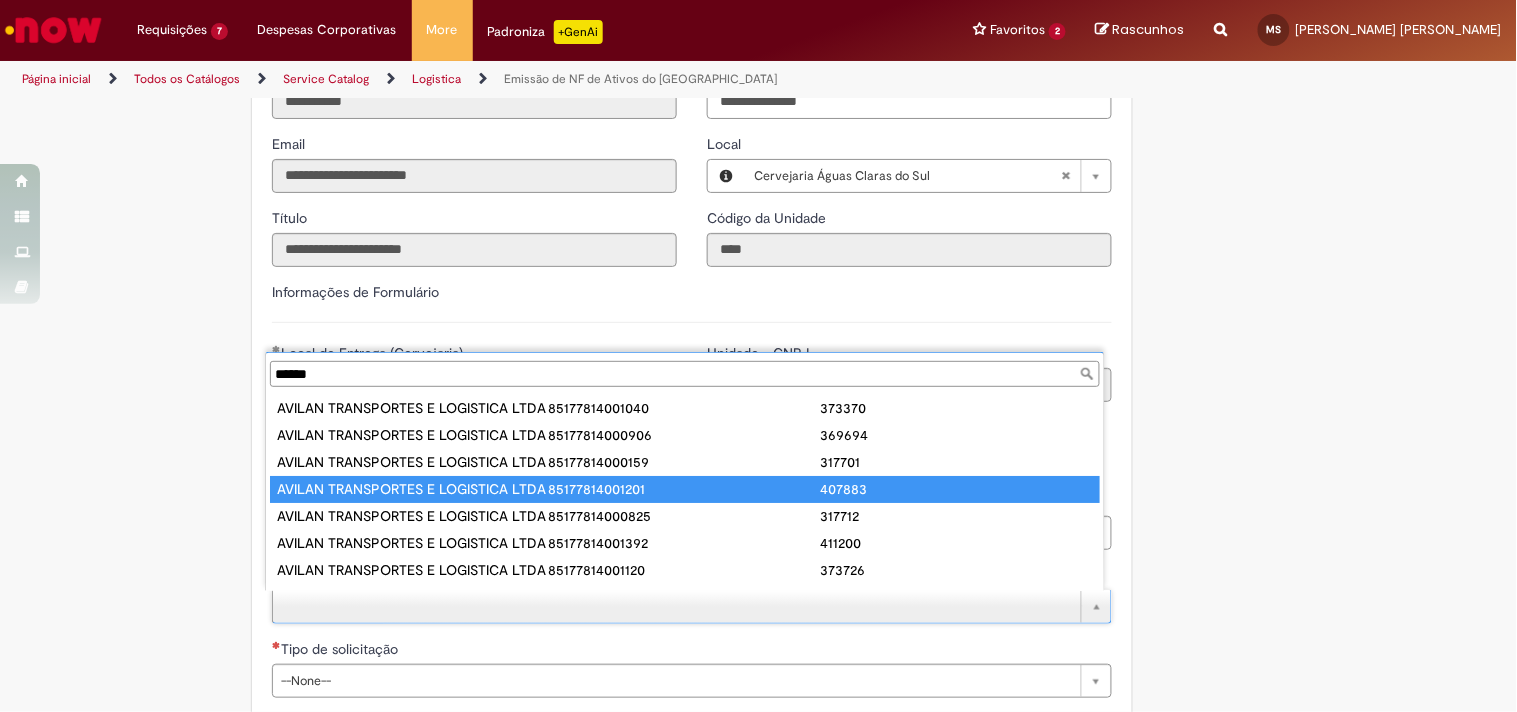 type on "******" 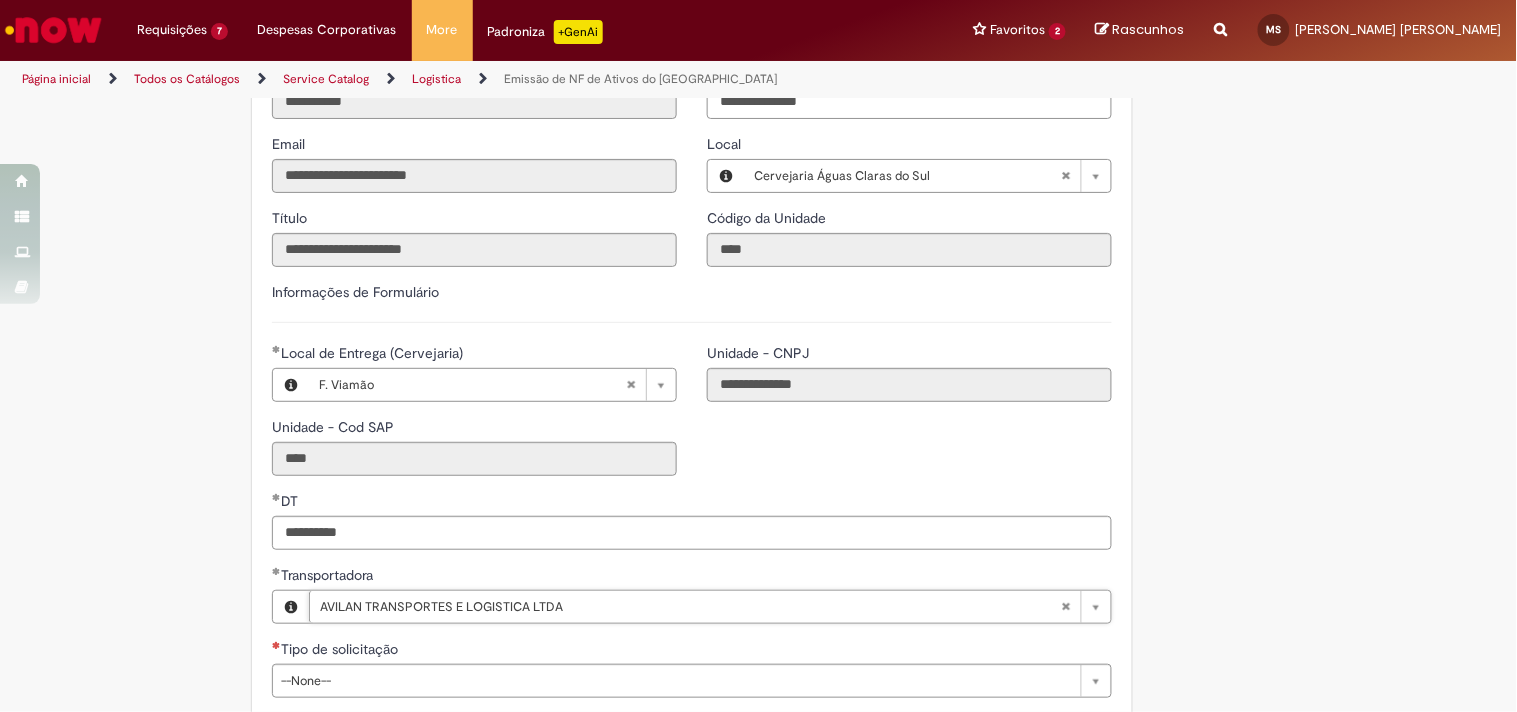 type on "**********" 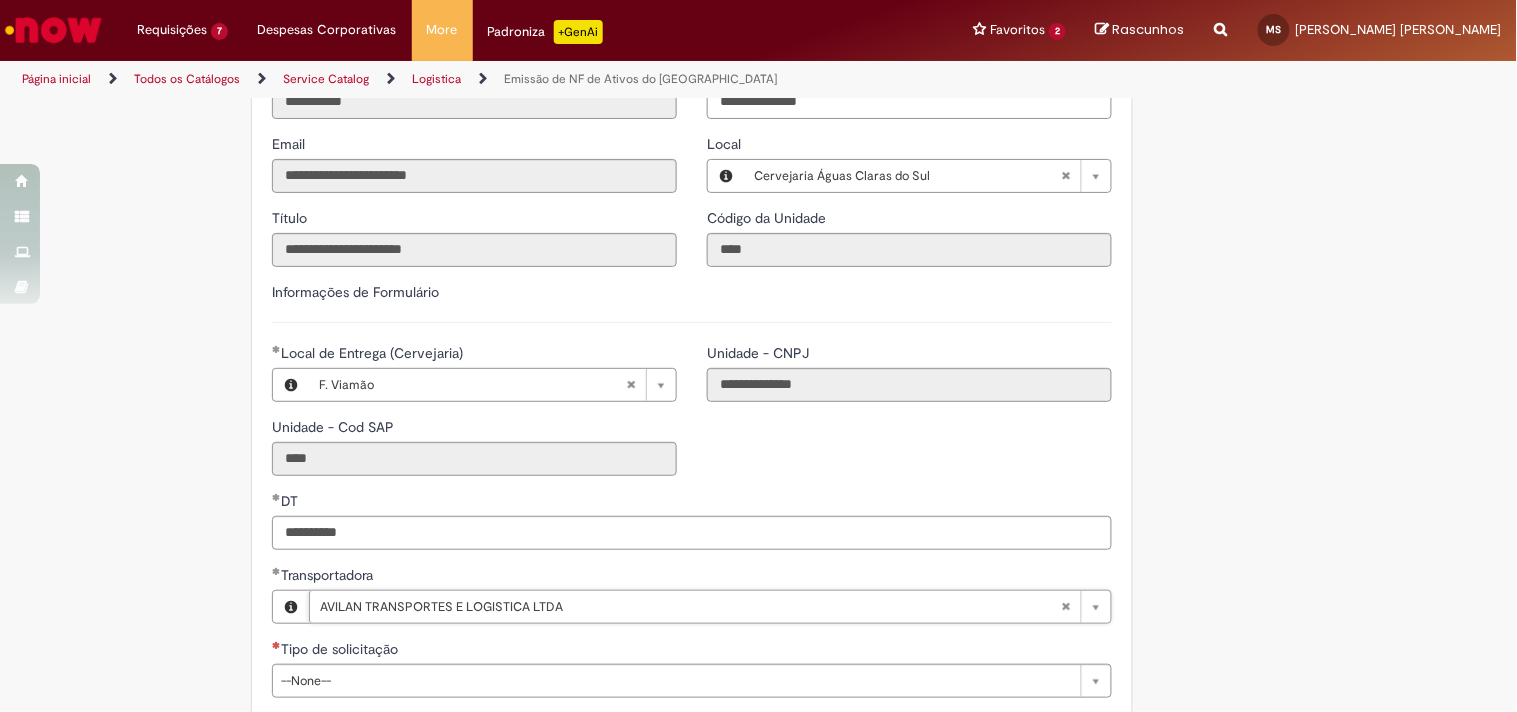 scroll, scrollTop: 444, scrollLeft: 0, axis: vertical 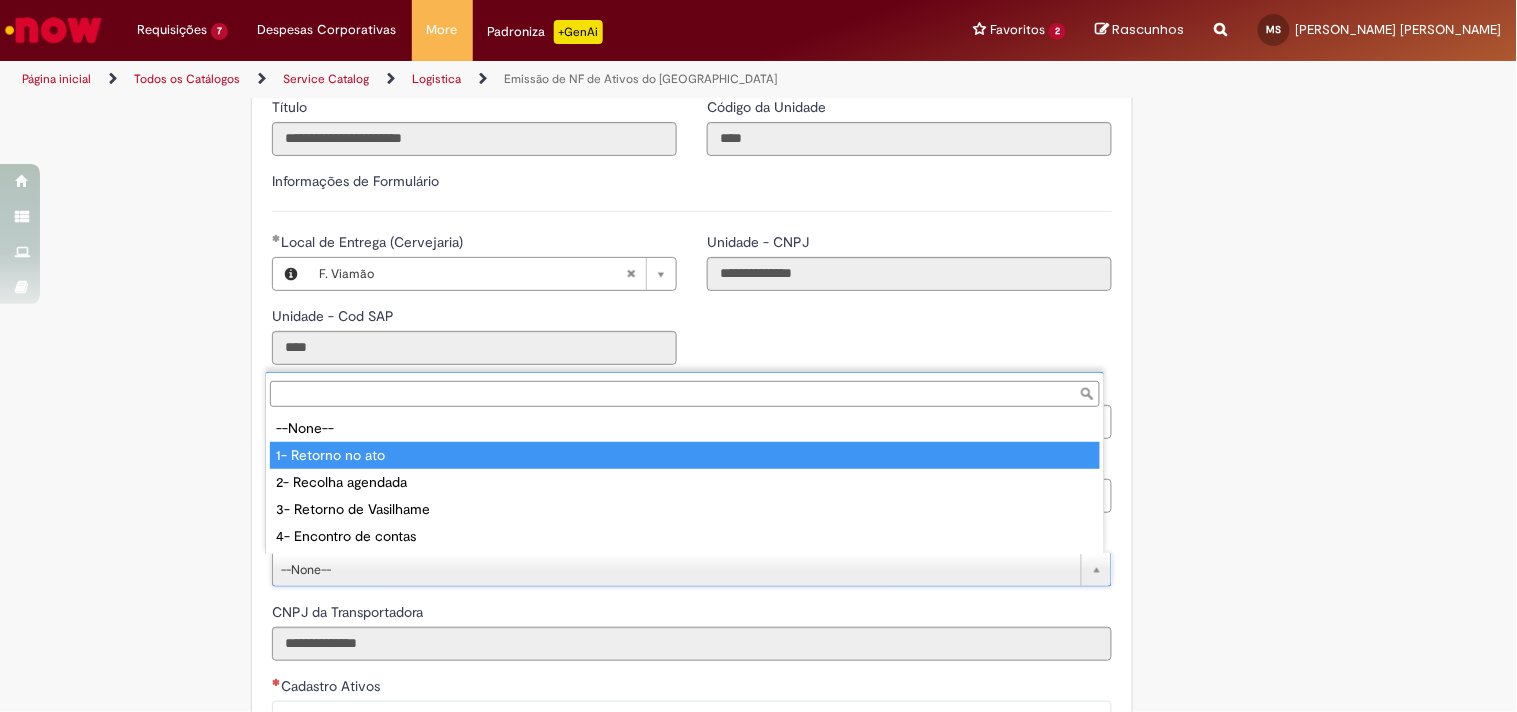 select on "**********" 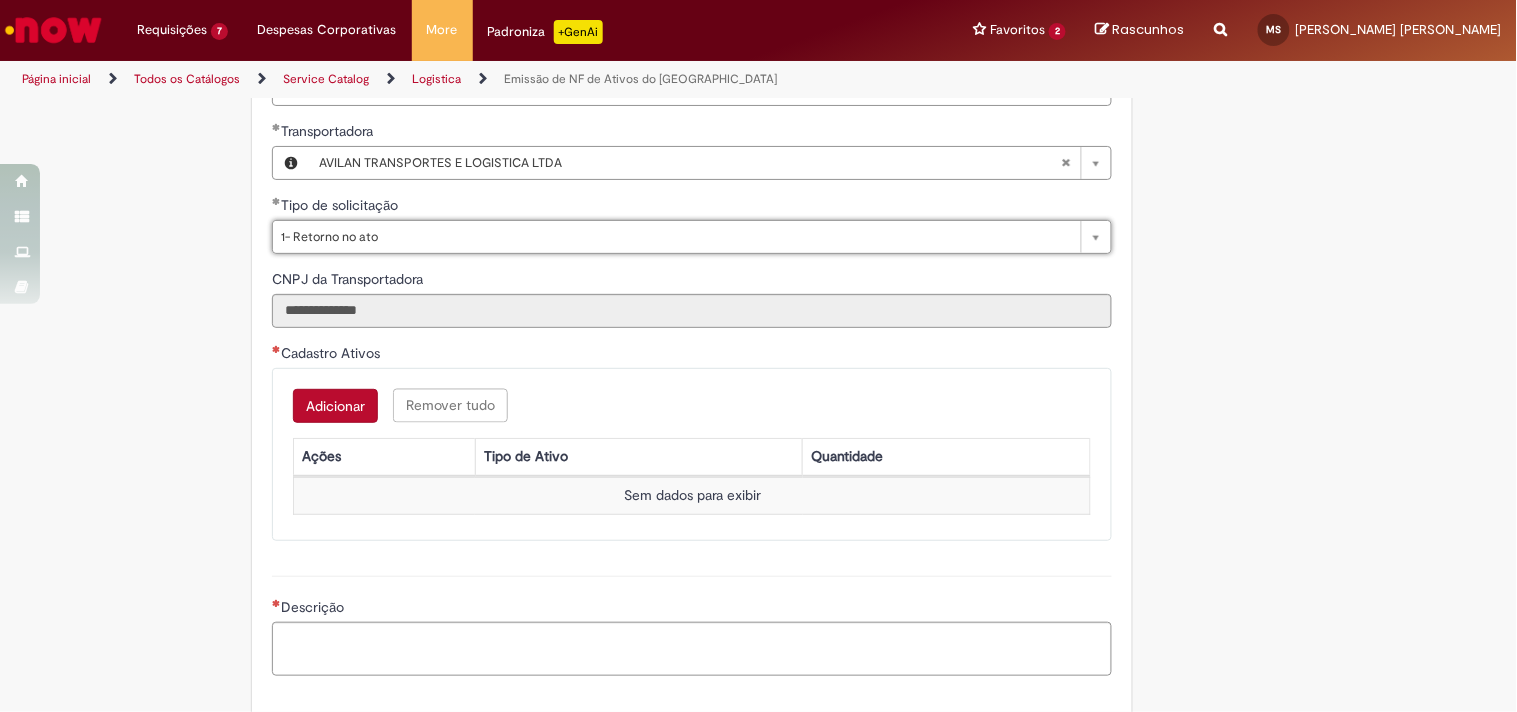 scroll, scrollTop: 888, scrollLeft: 0, axis: vertical 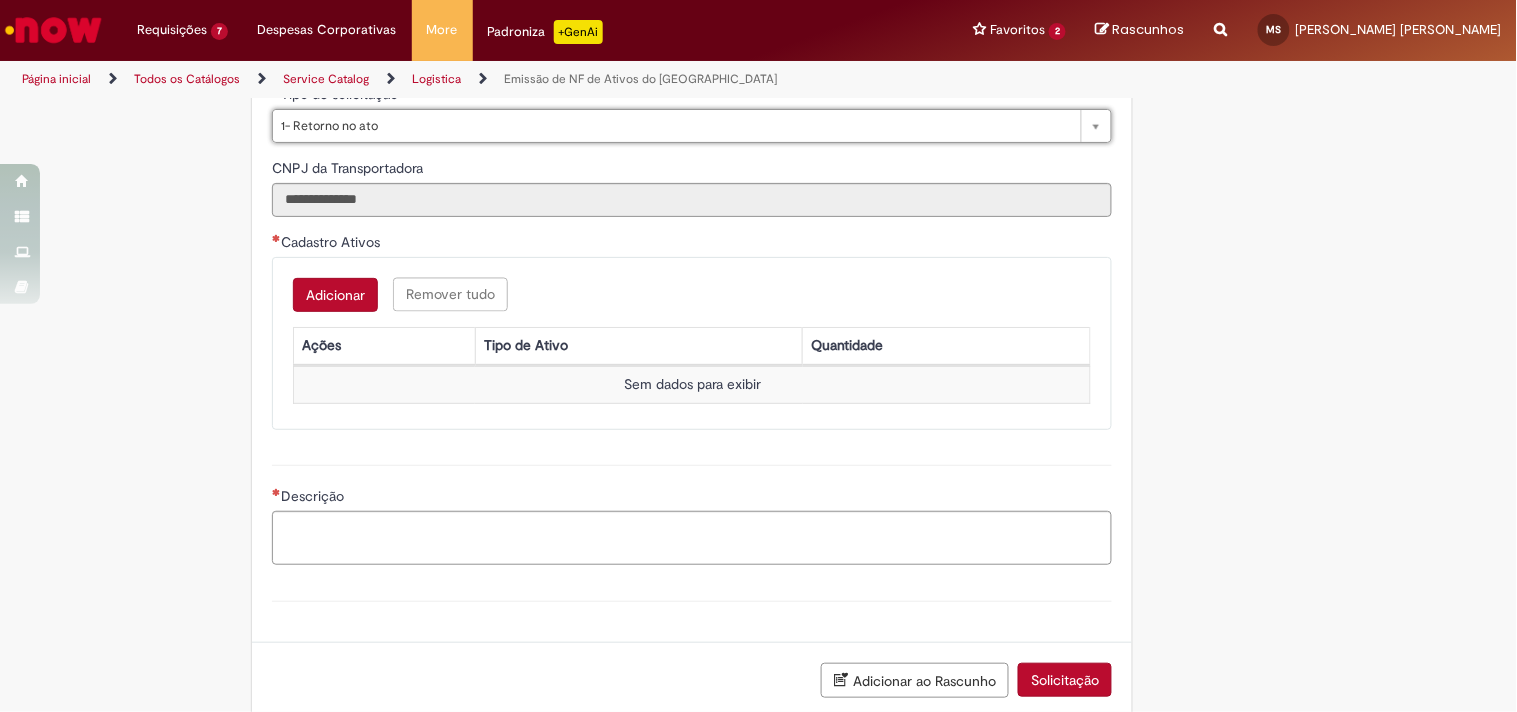 click on "Adicionar" at bounding box center (335, 295) 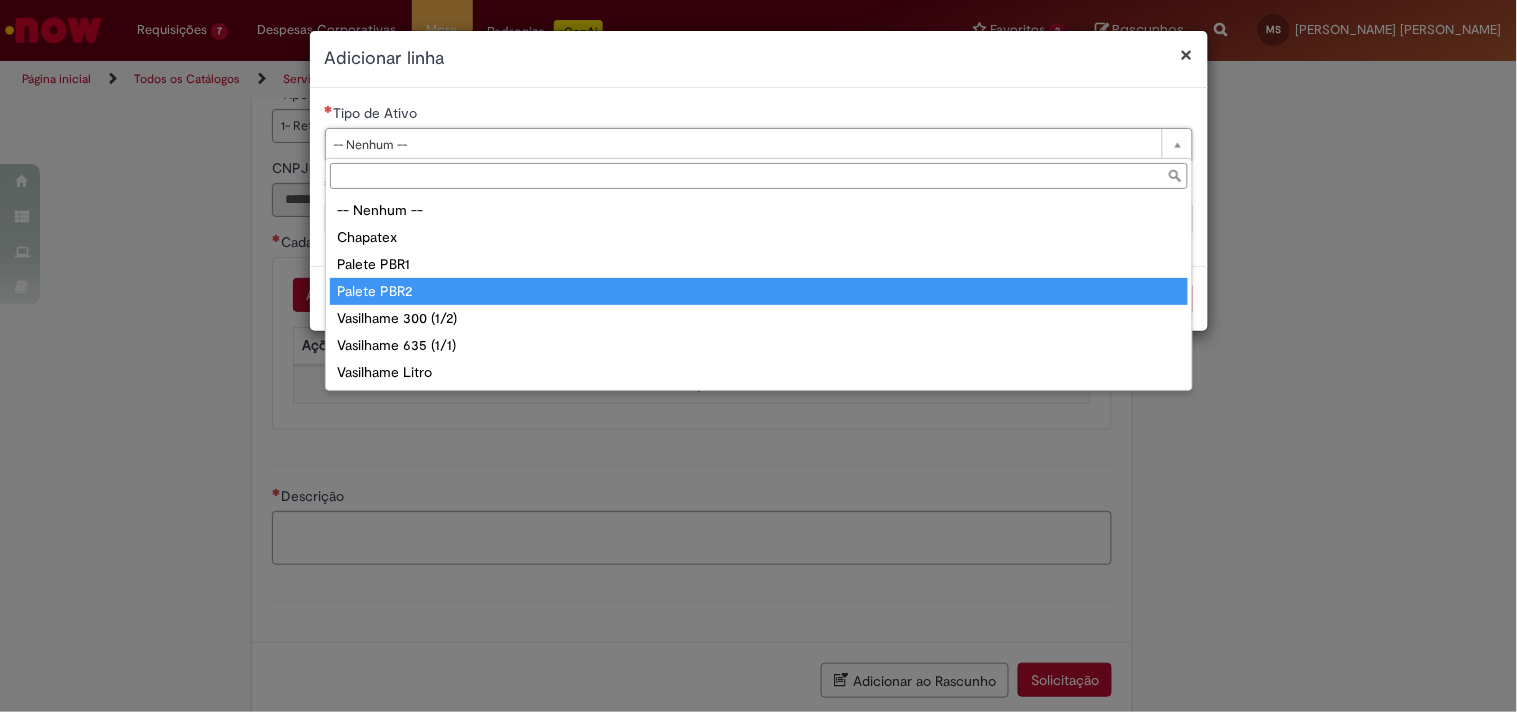 type on "**********" 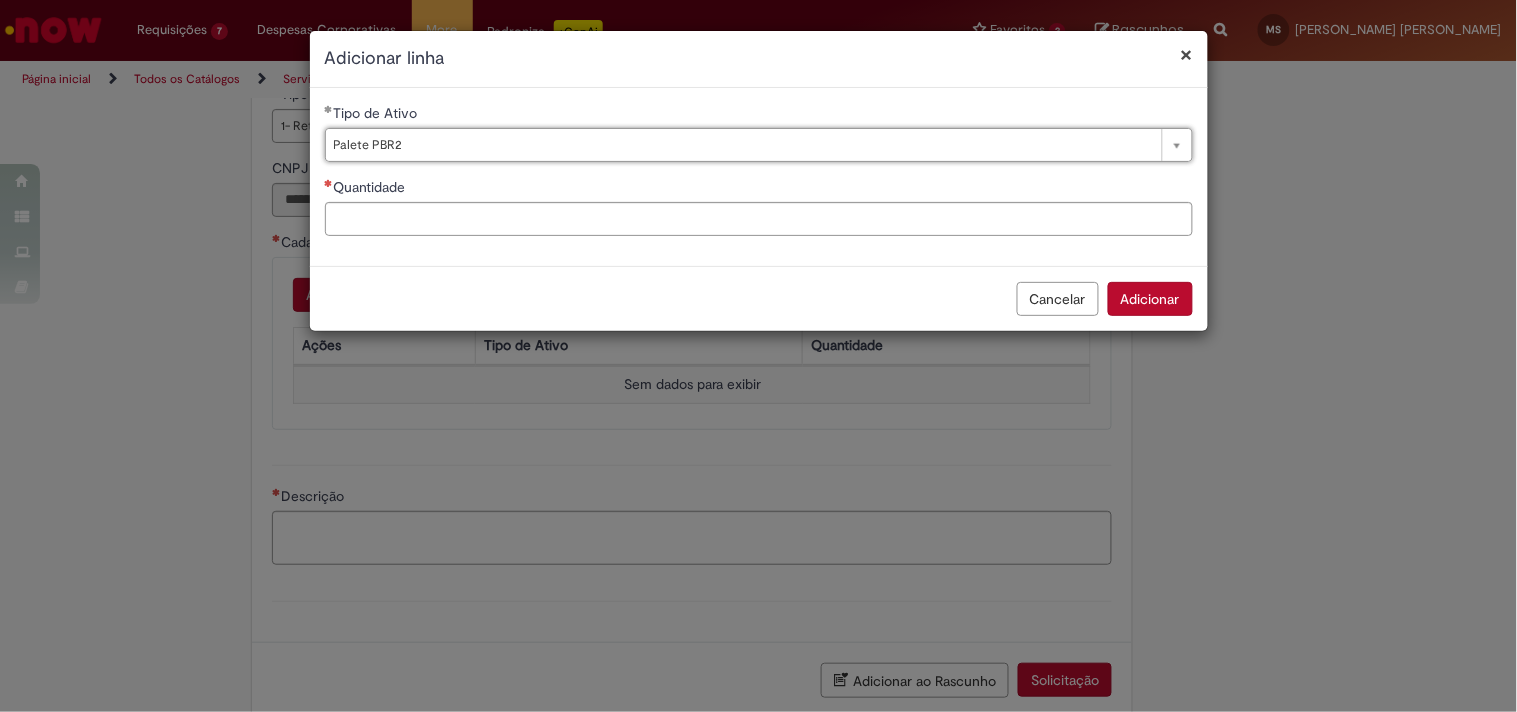drag, startPoint x: 426, startPoint y: 188, endPoint x: 421, endPoint y: 204, distance: 16.763054 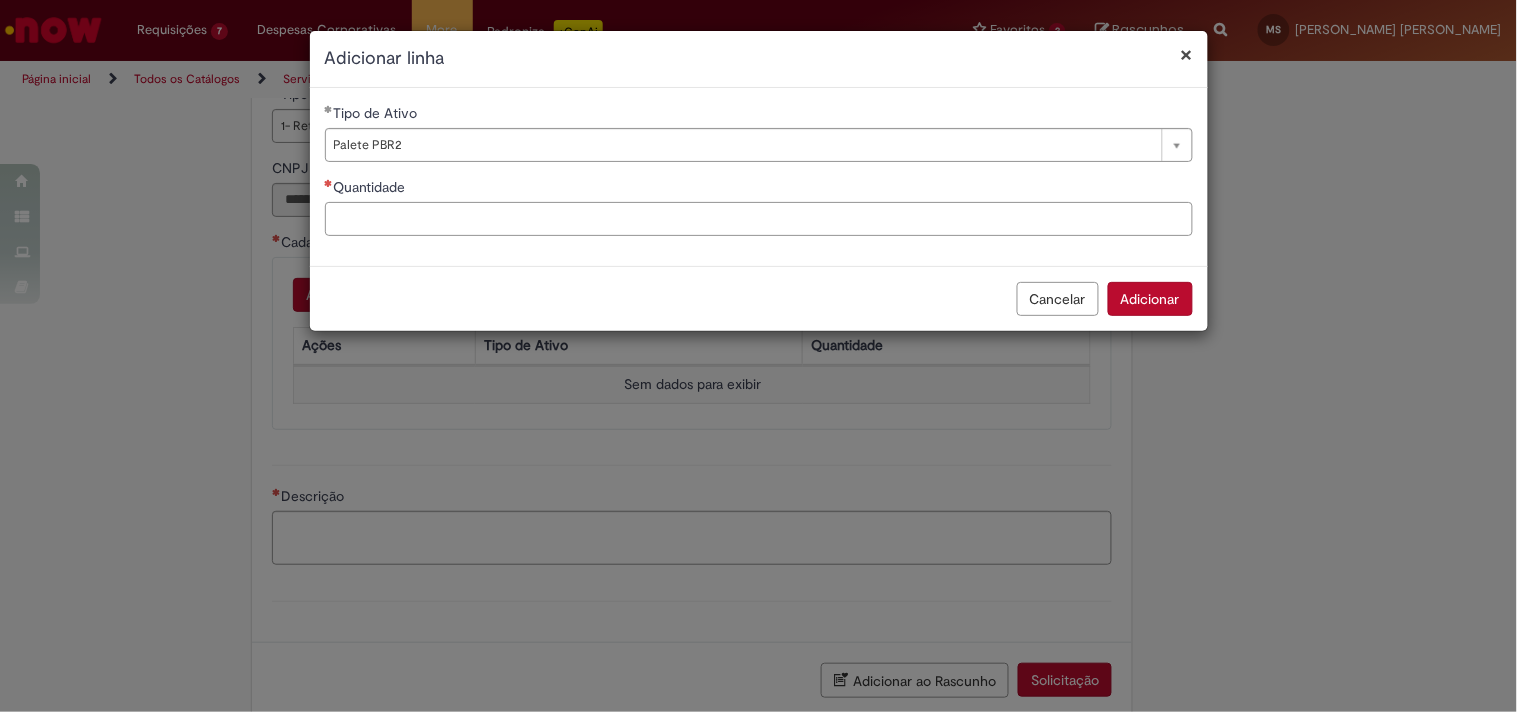 click on "Quantidade" at bounding box center (759, 219) 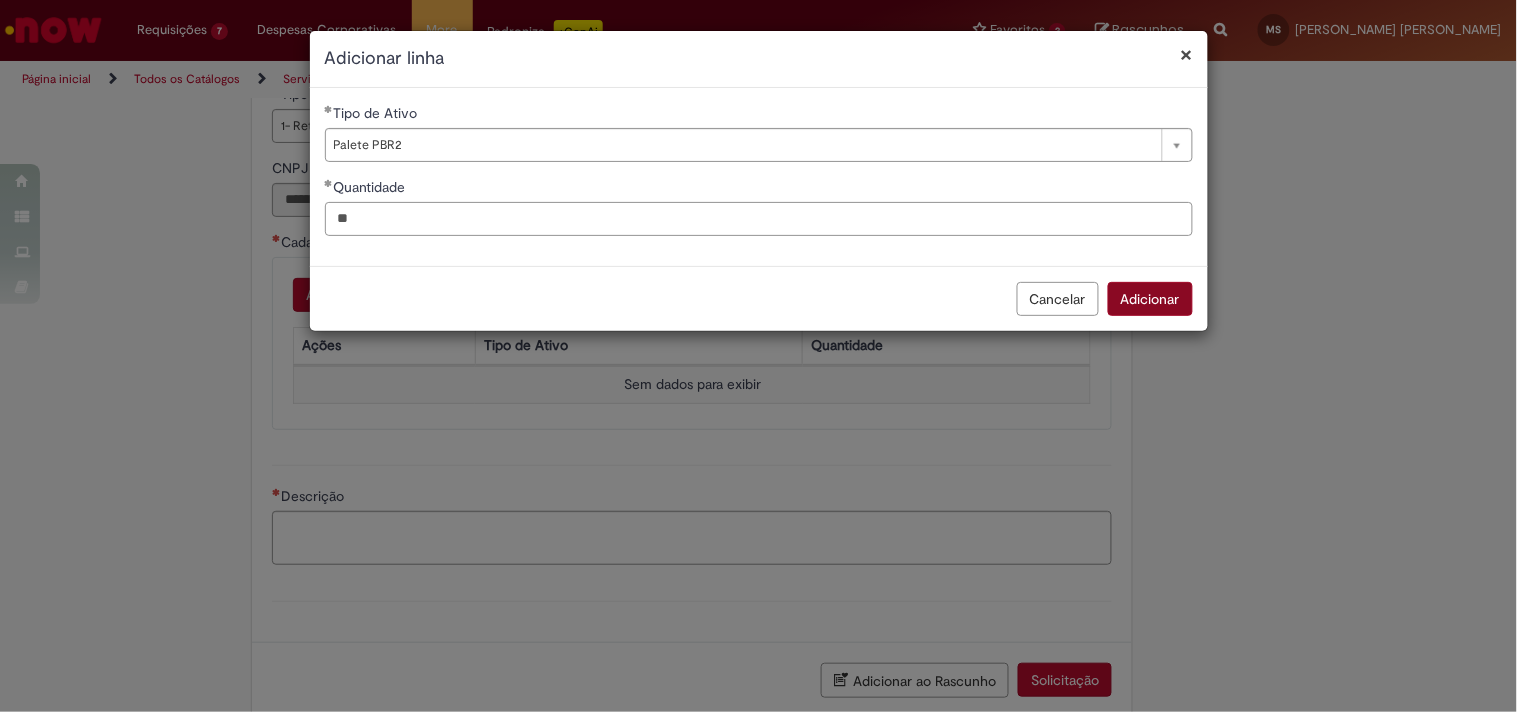 type on "**" 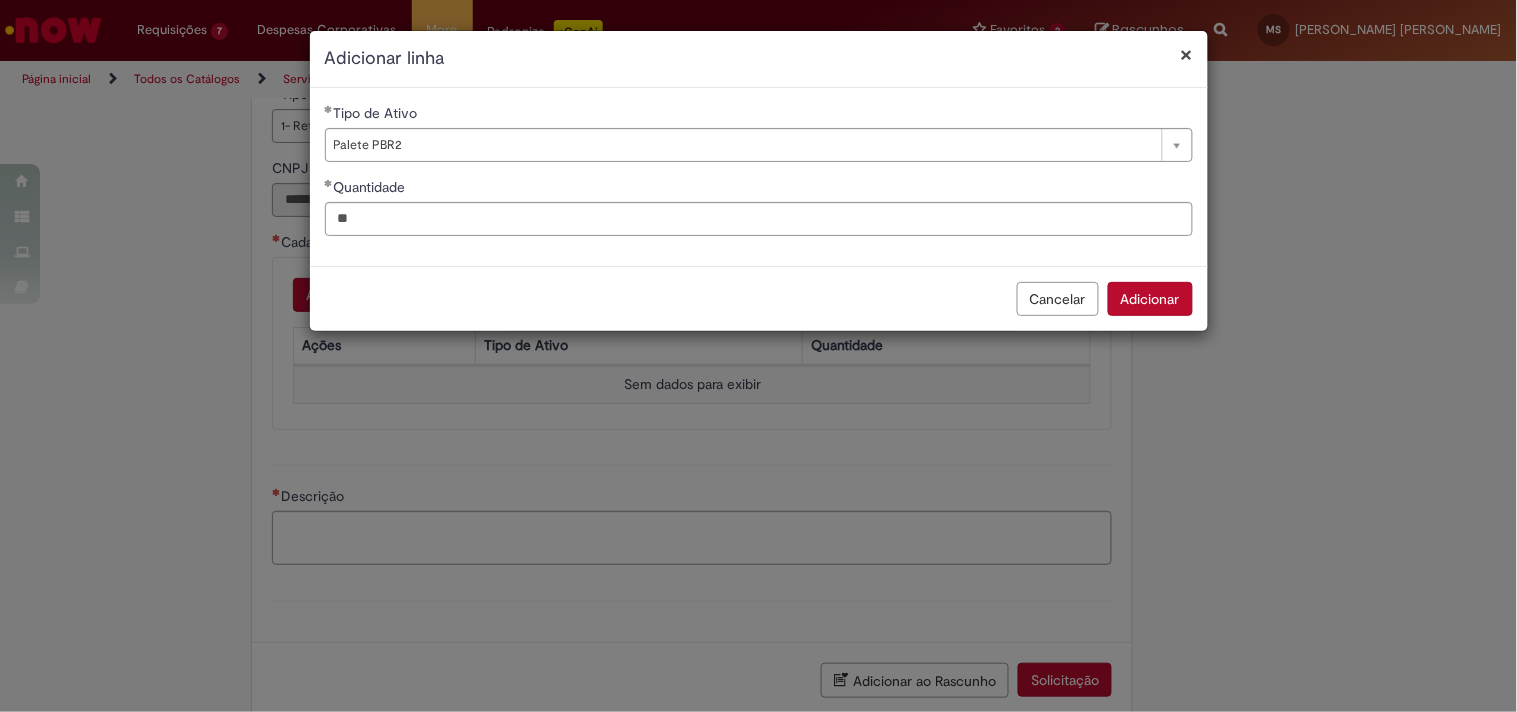 click on "Adicionar" at bounding box center [1150, 299] 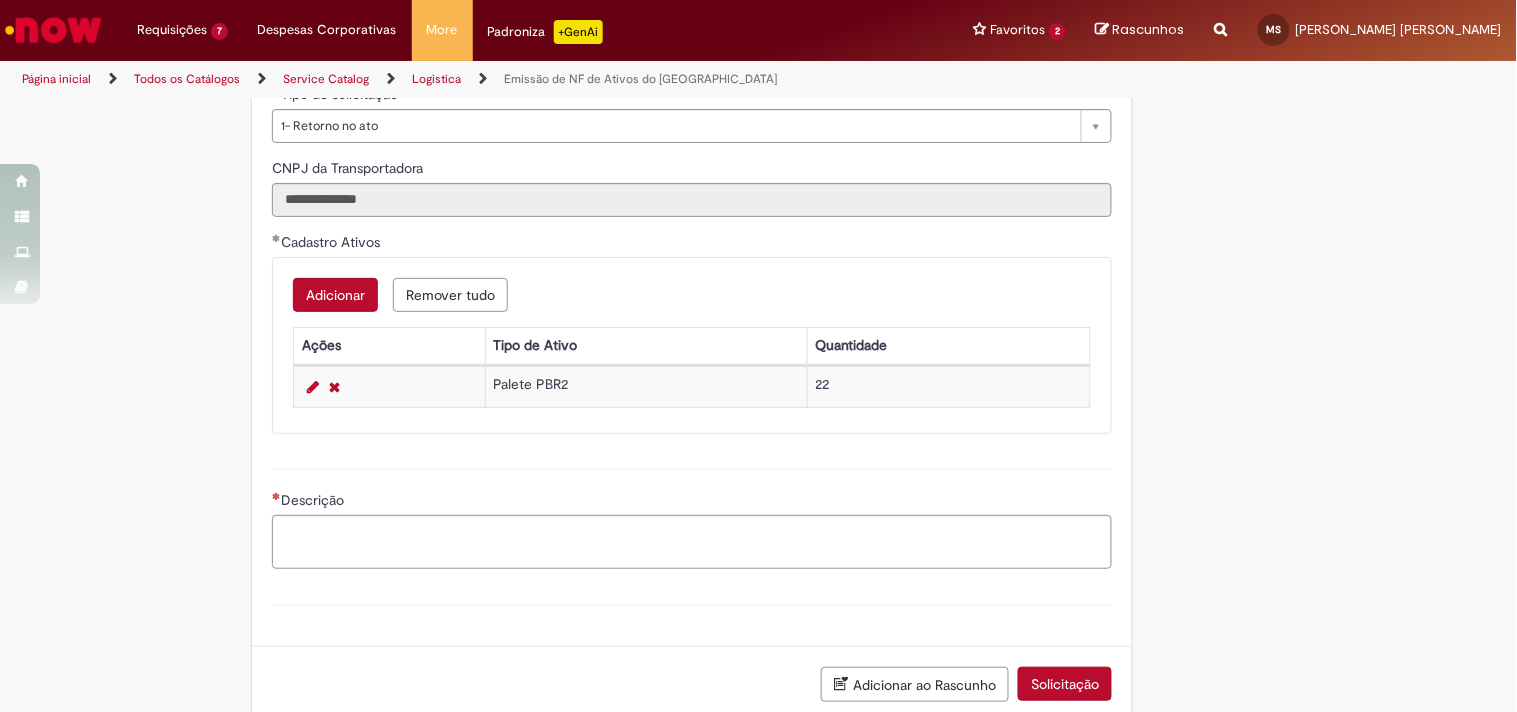 click on "Adicionar" at bounding box center (335, 295) 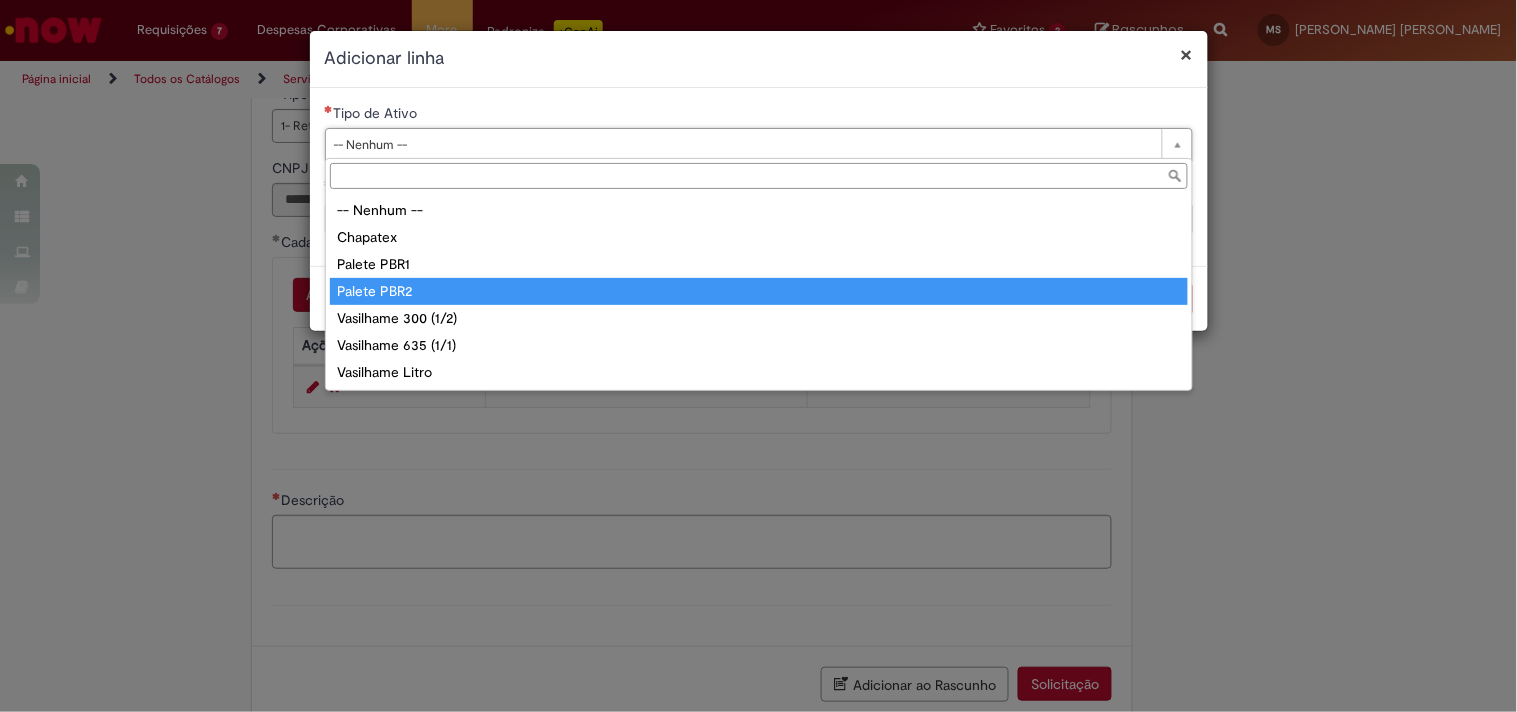 type on "**********" 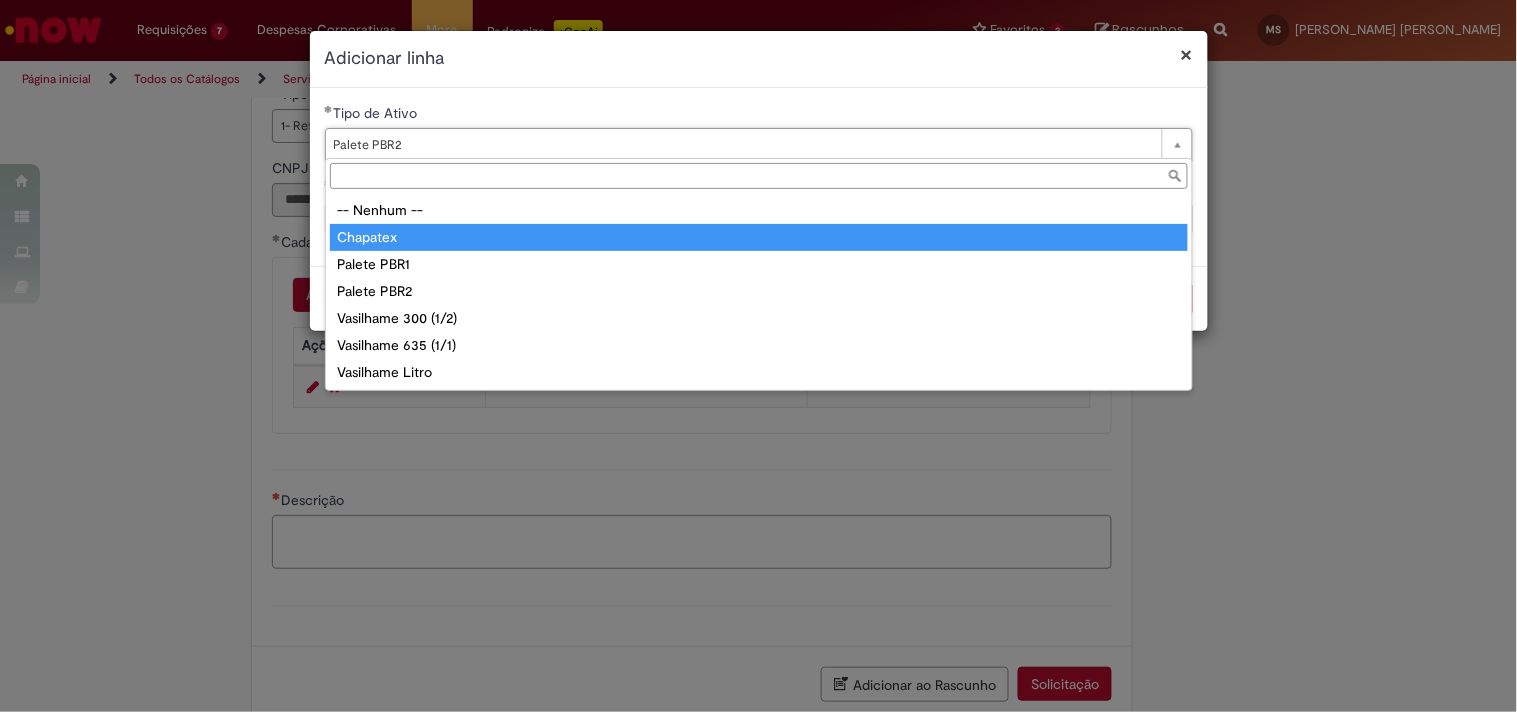 type on "********" 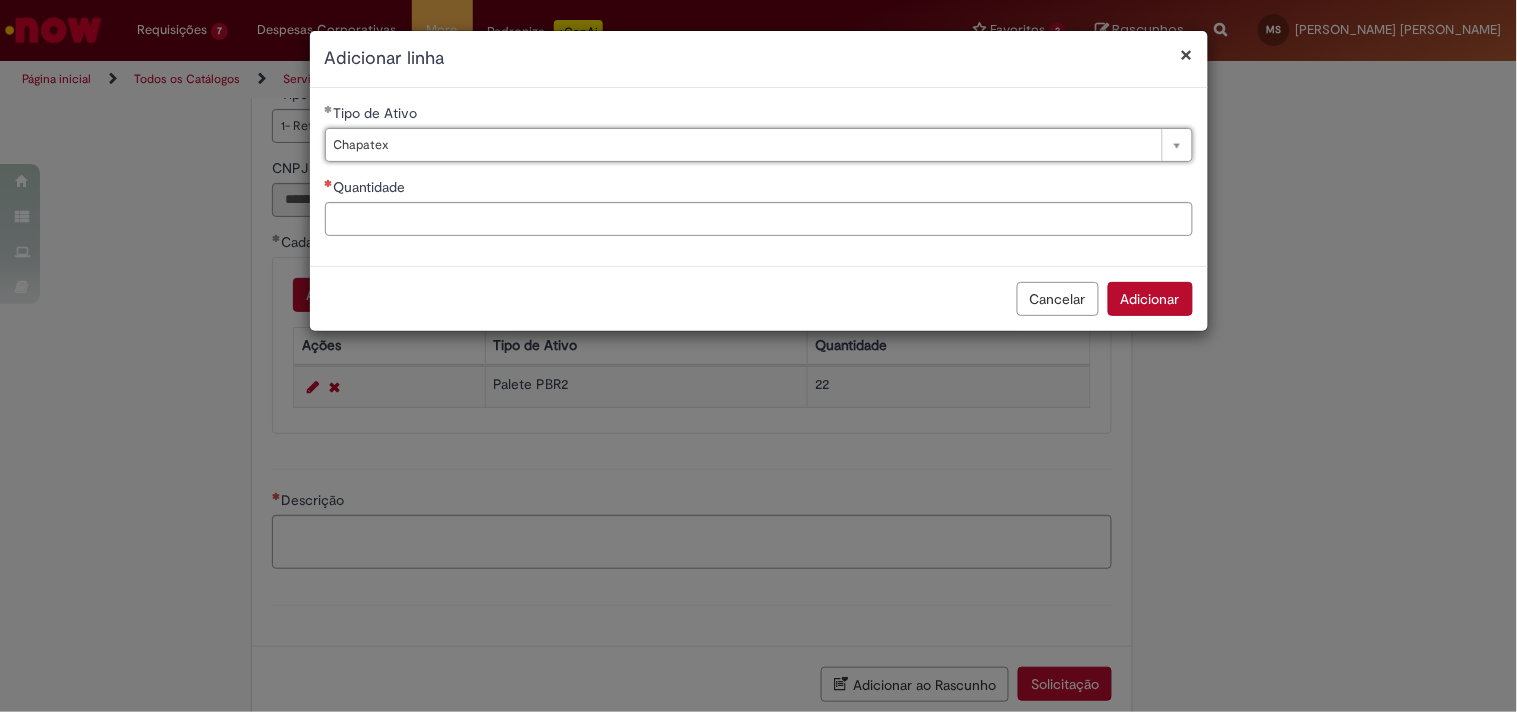 scroll, scrollTop: 0, scrollLeft: 58, axis: horizontal 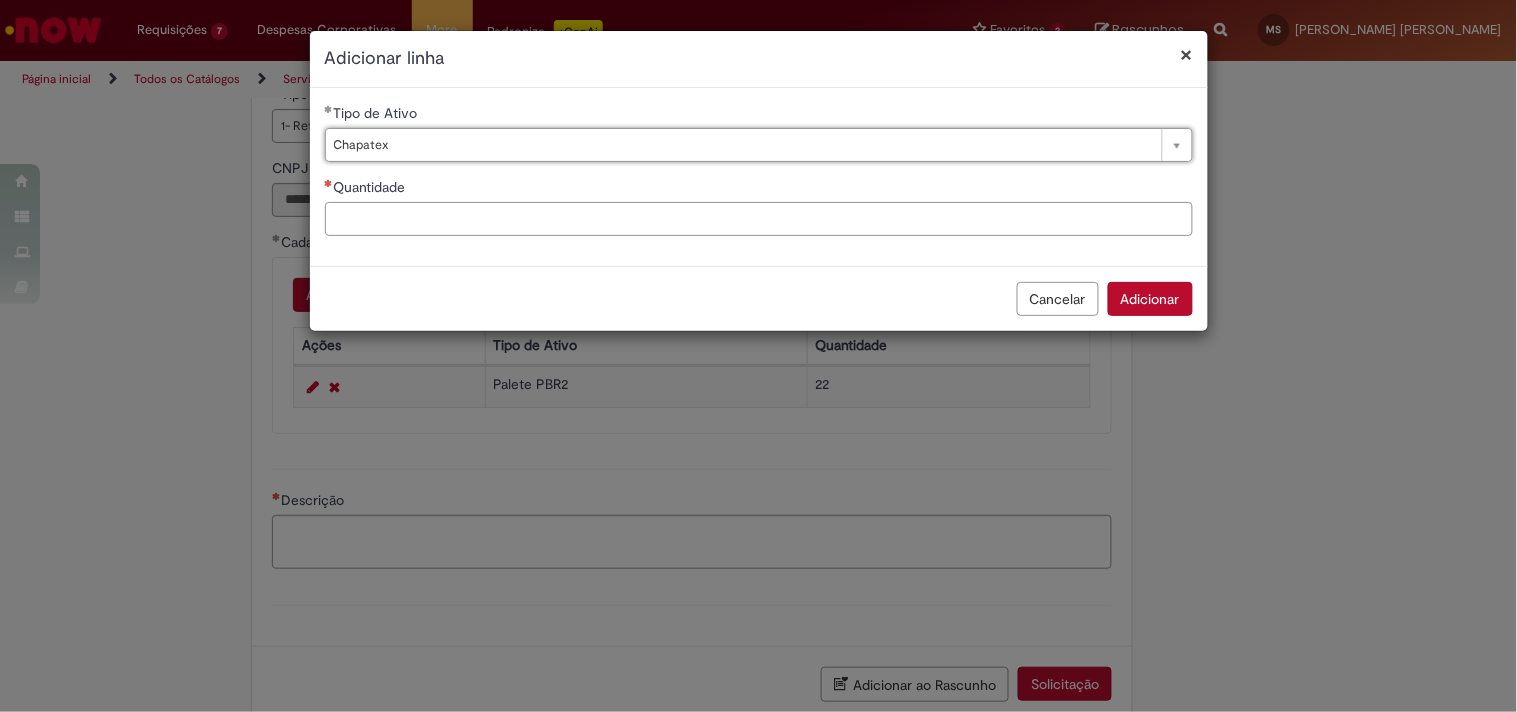 click on "Quantidade" at bounding box center (759, 219) 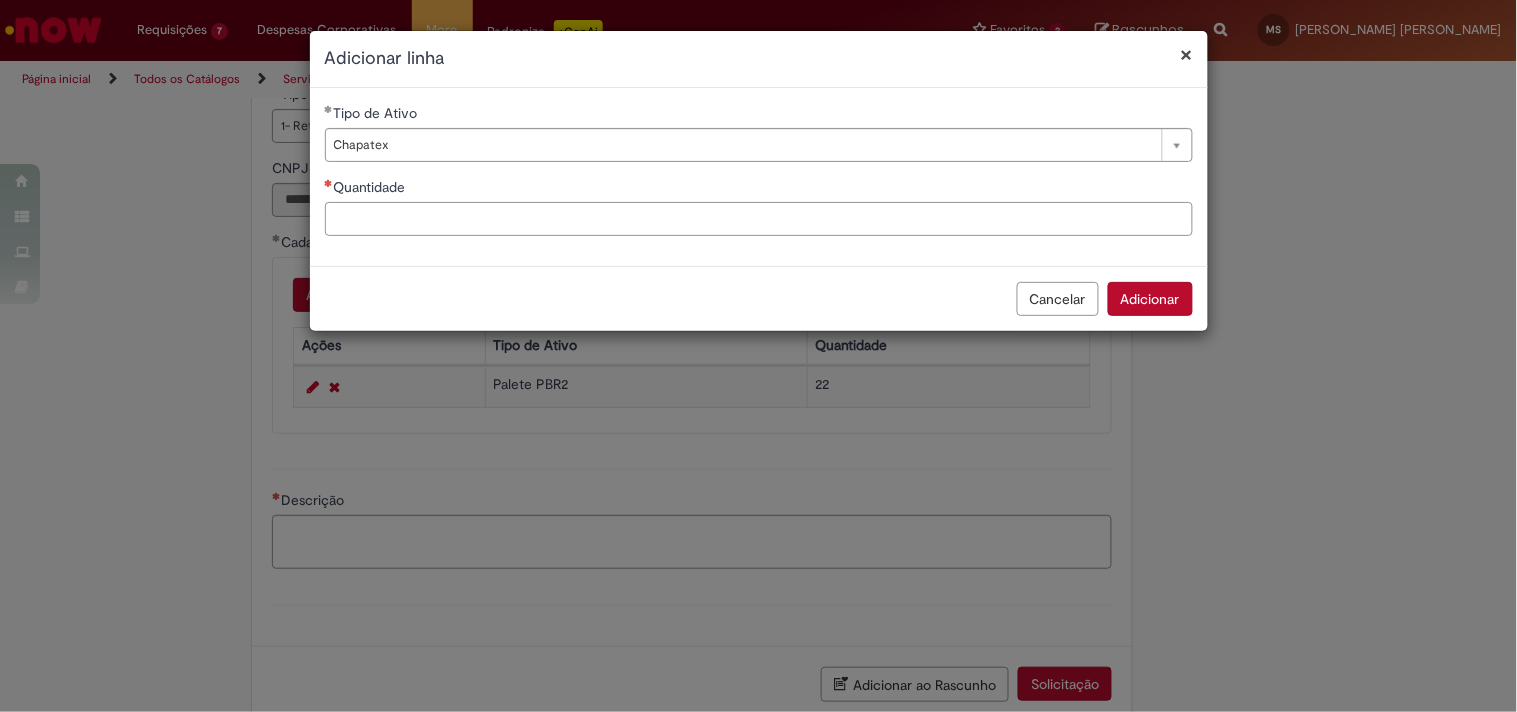 click on "Quantidade" at bounding box center (759, 219) 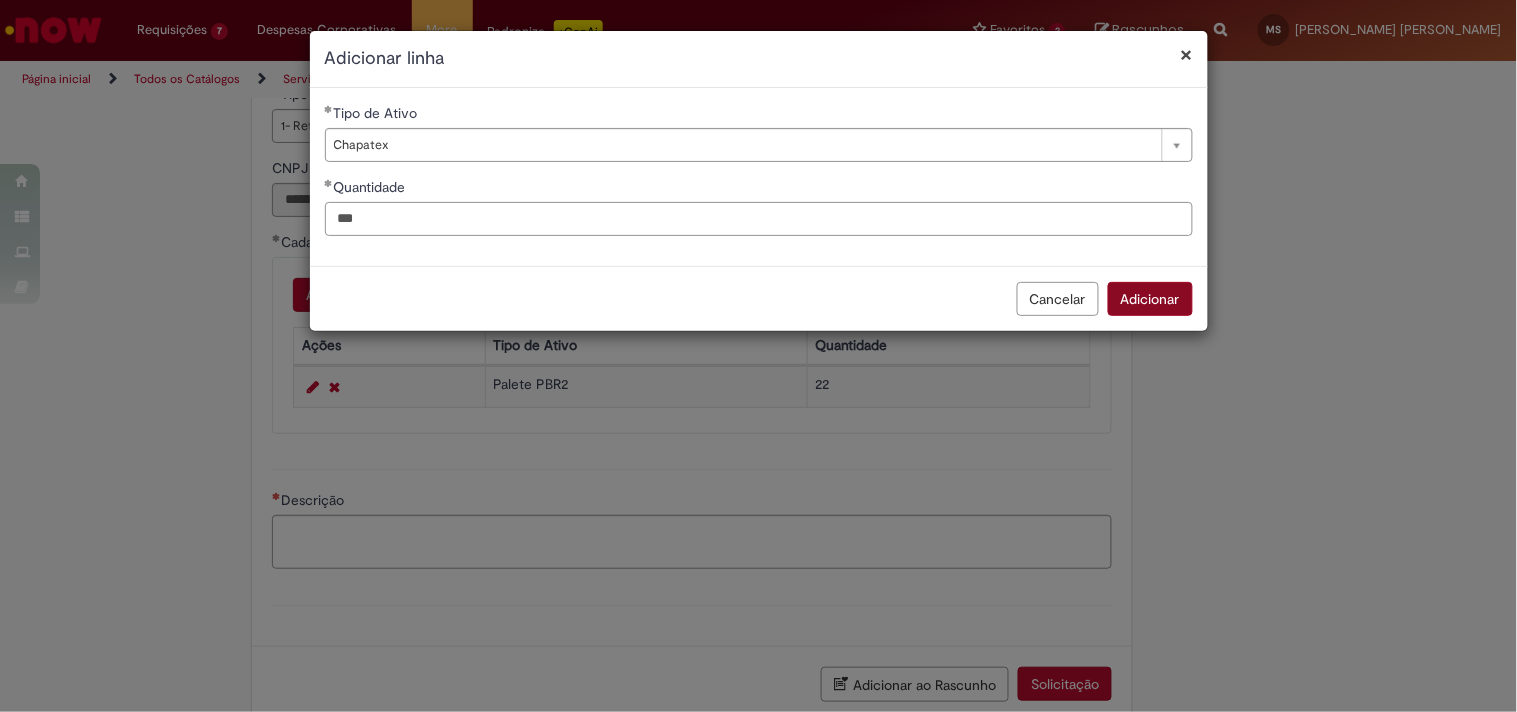 type on "***" 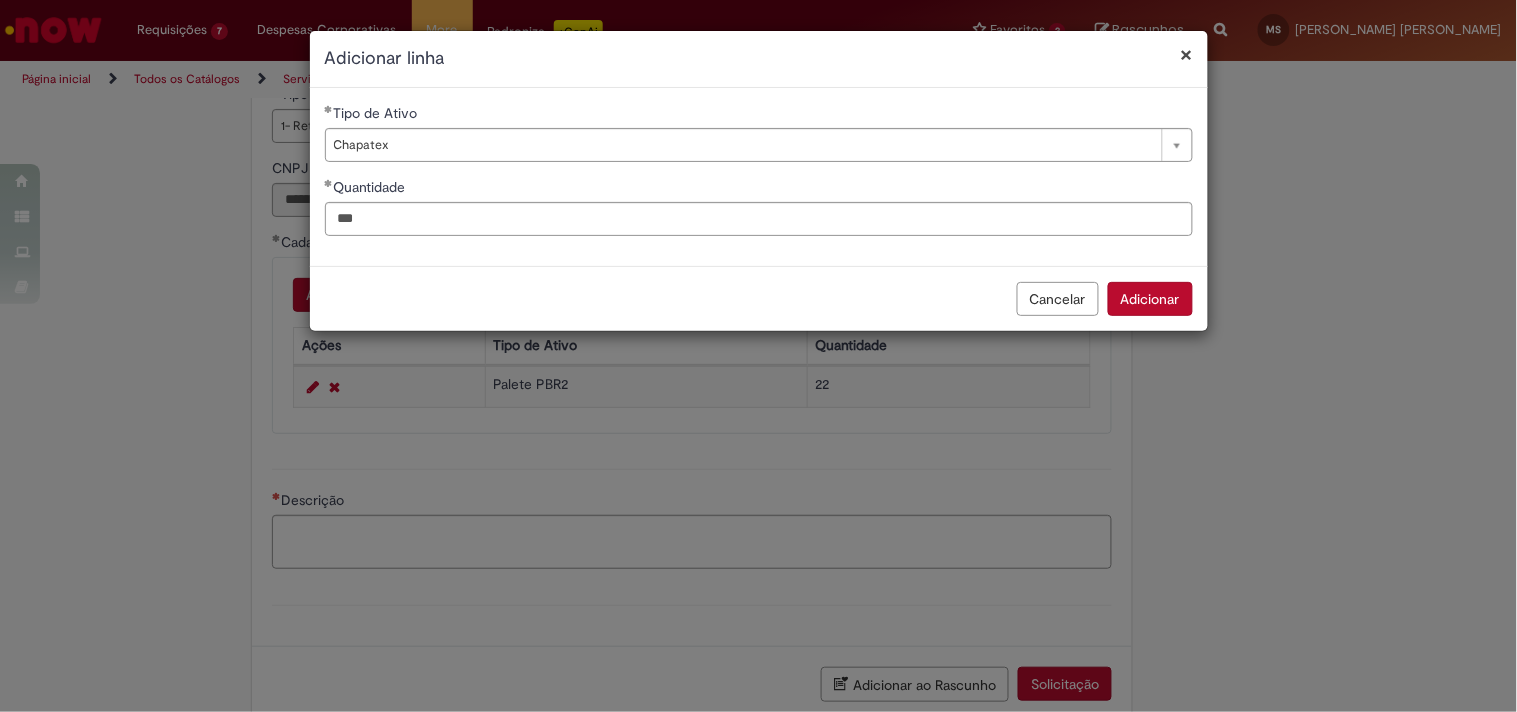 click on "Adicionar" at bounding box center [1150, 299] 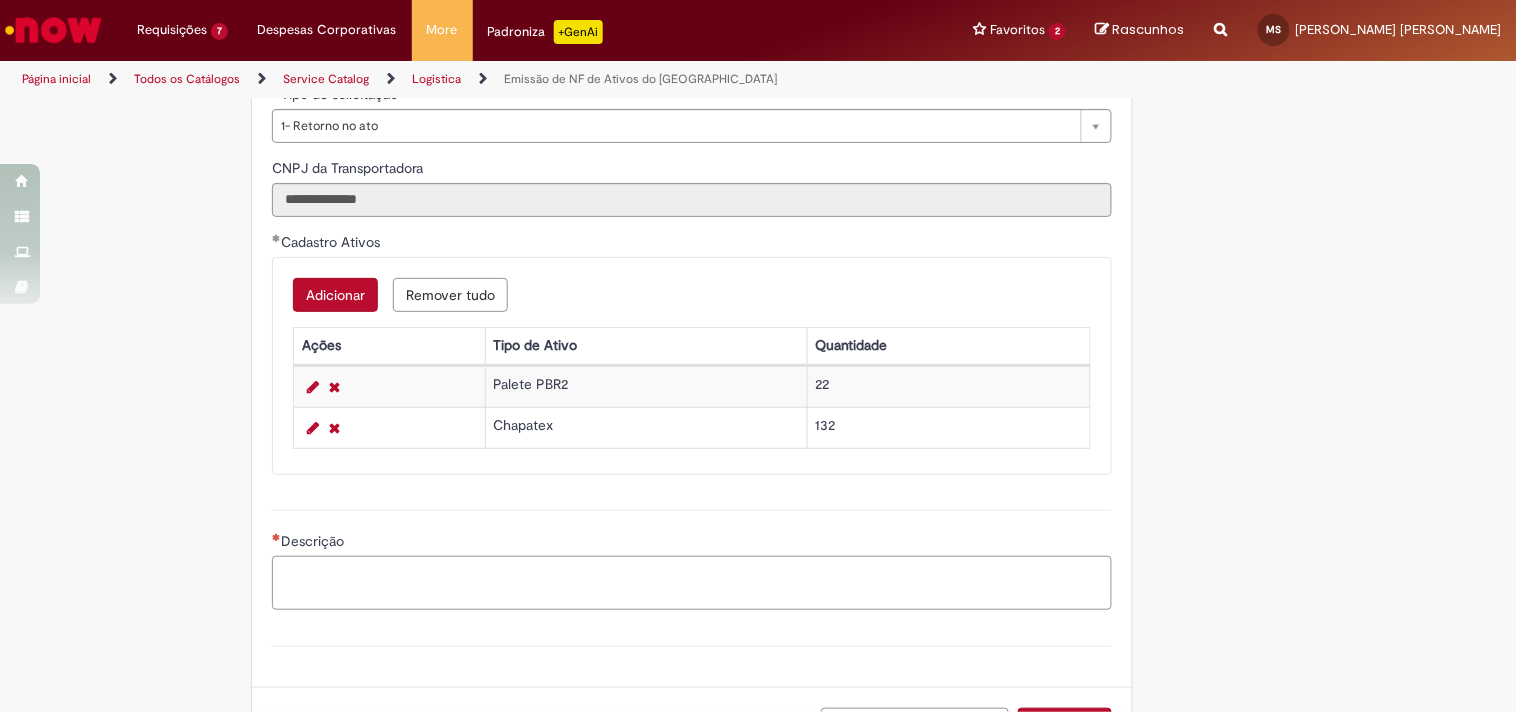 click on "Descrição" at bounding box center (692, 583) 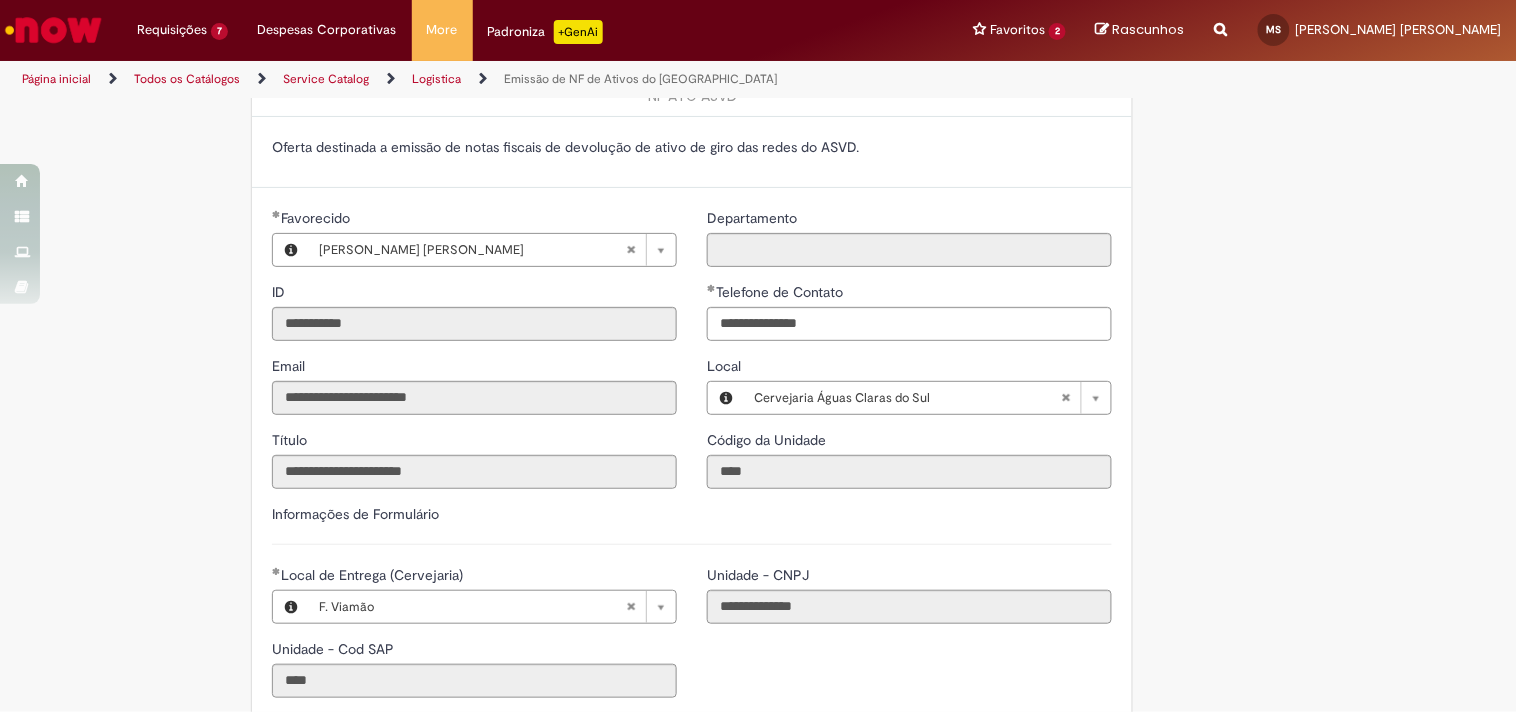 scroll, scrollTop: 222, scrollLeft: 0, axis: vertical 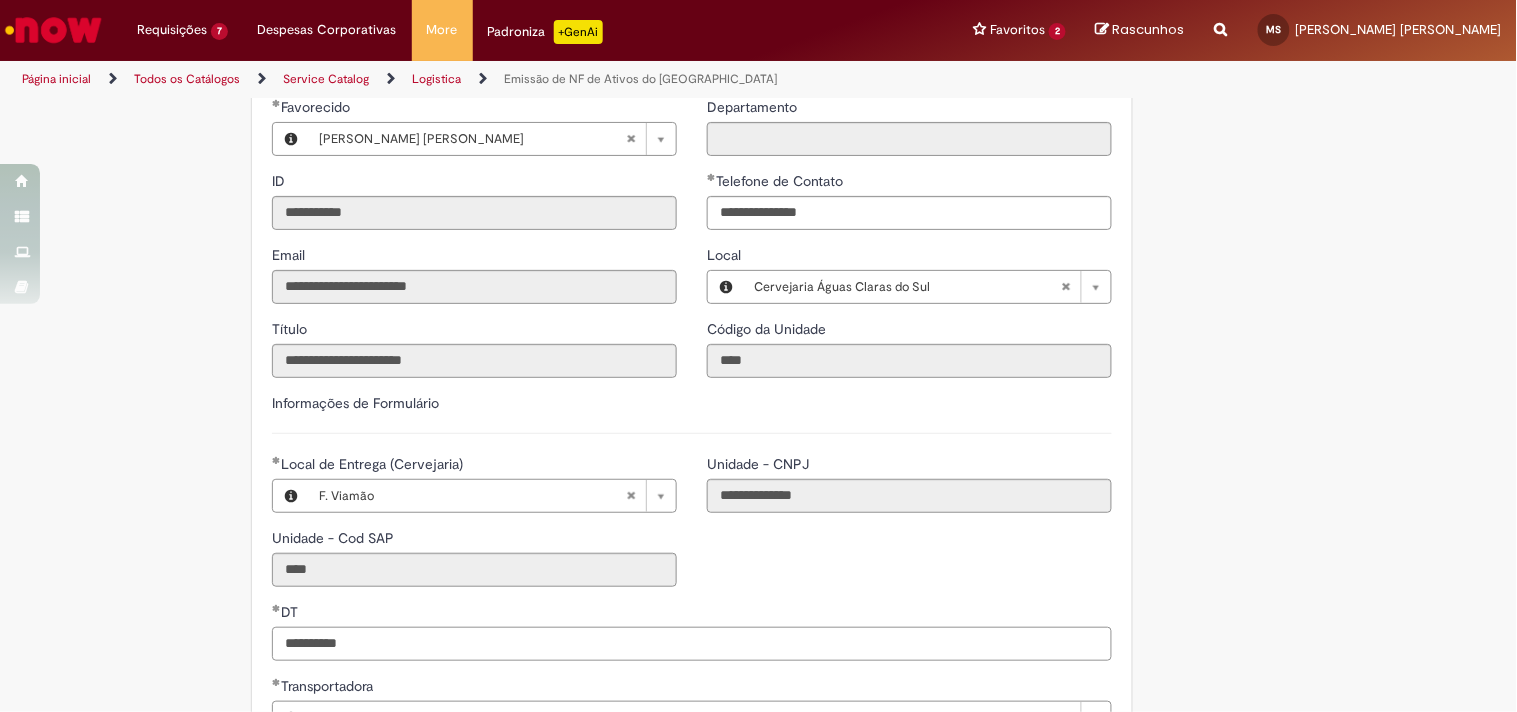 drag, startPoint x: 376, startPoint y: 643, endPoint x: 245, endPoint y: 637, distance: 131.13733 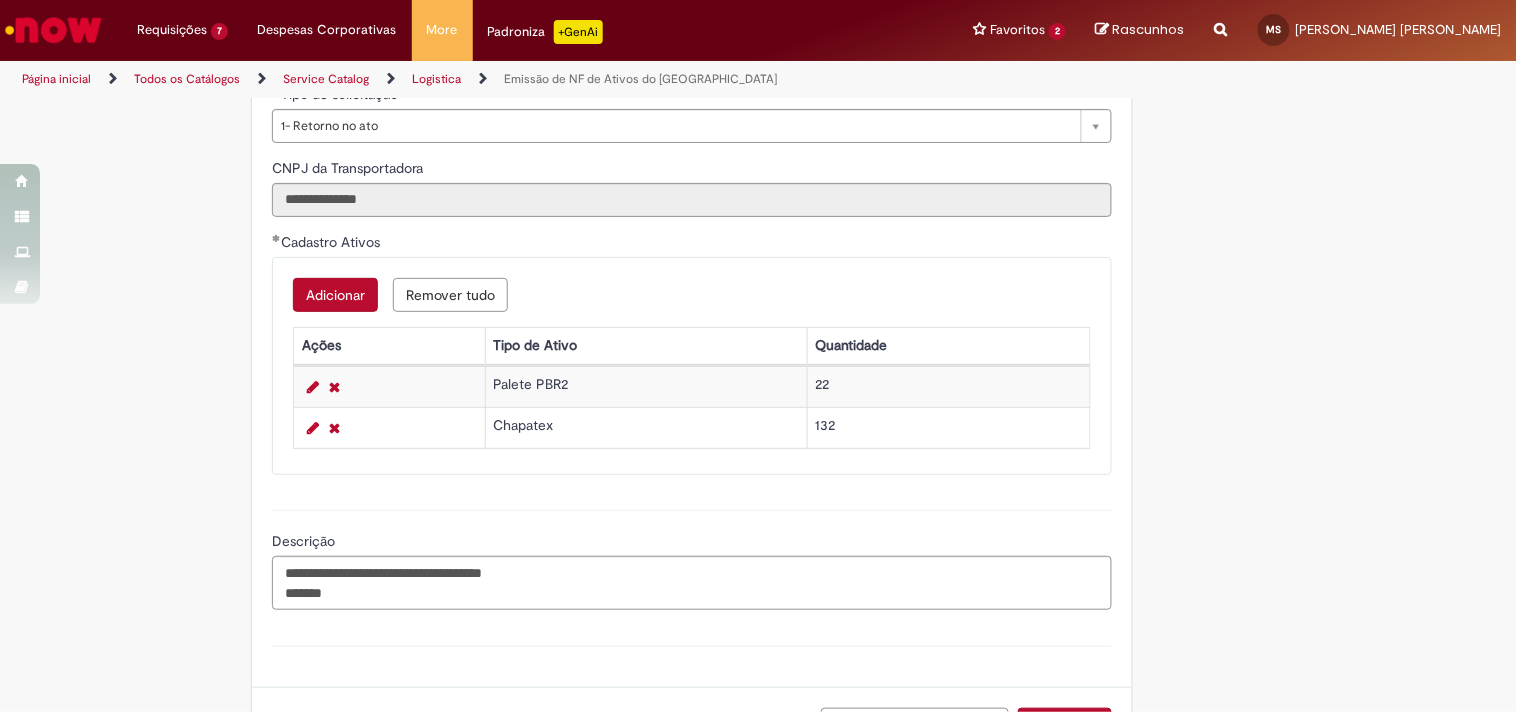 scroll, scrollTop: 1000, scrollLeft: 0, axis: vertical 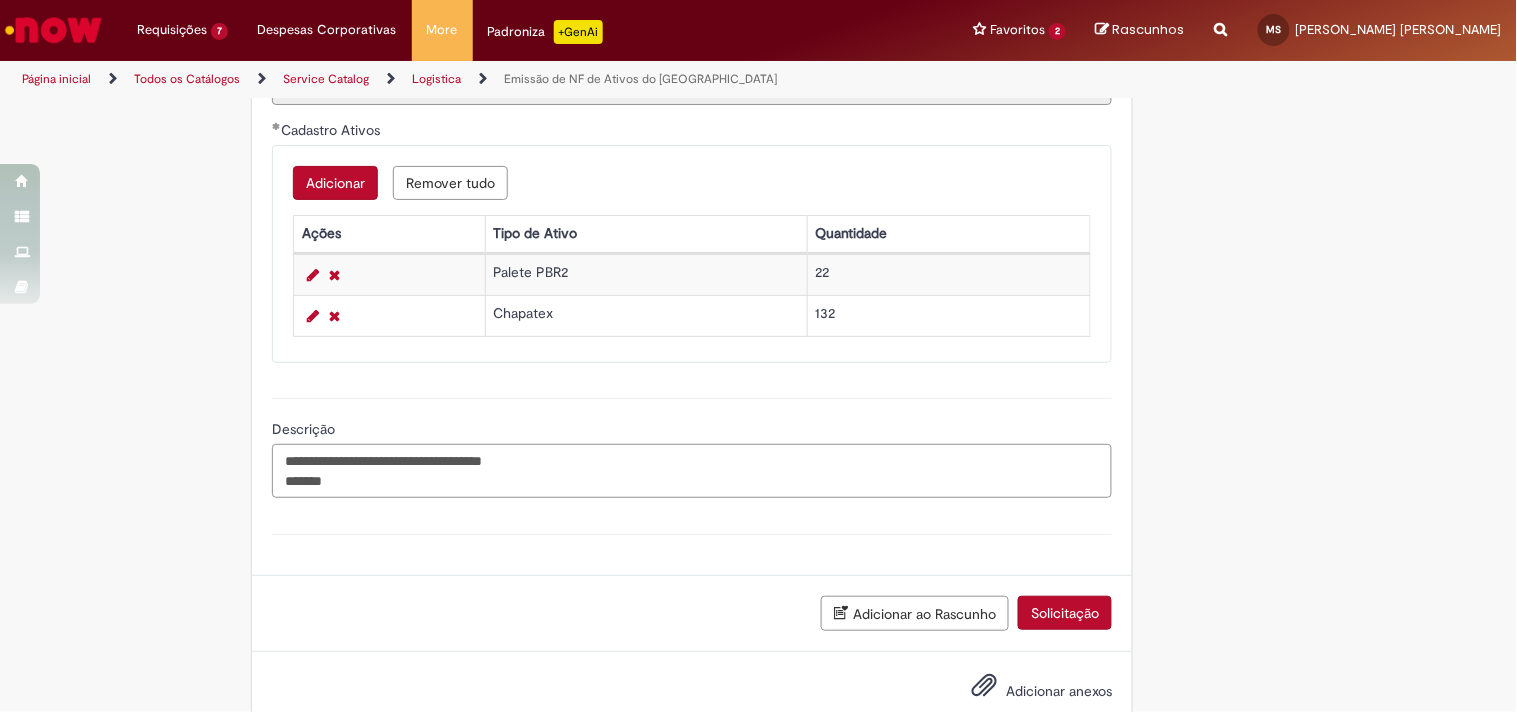 click on "**********" at bounding box center (692, 471) 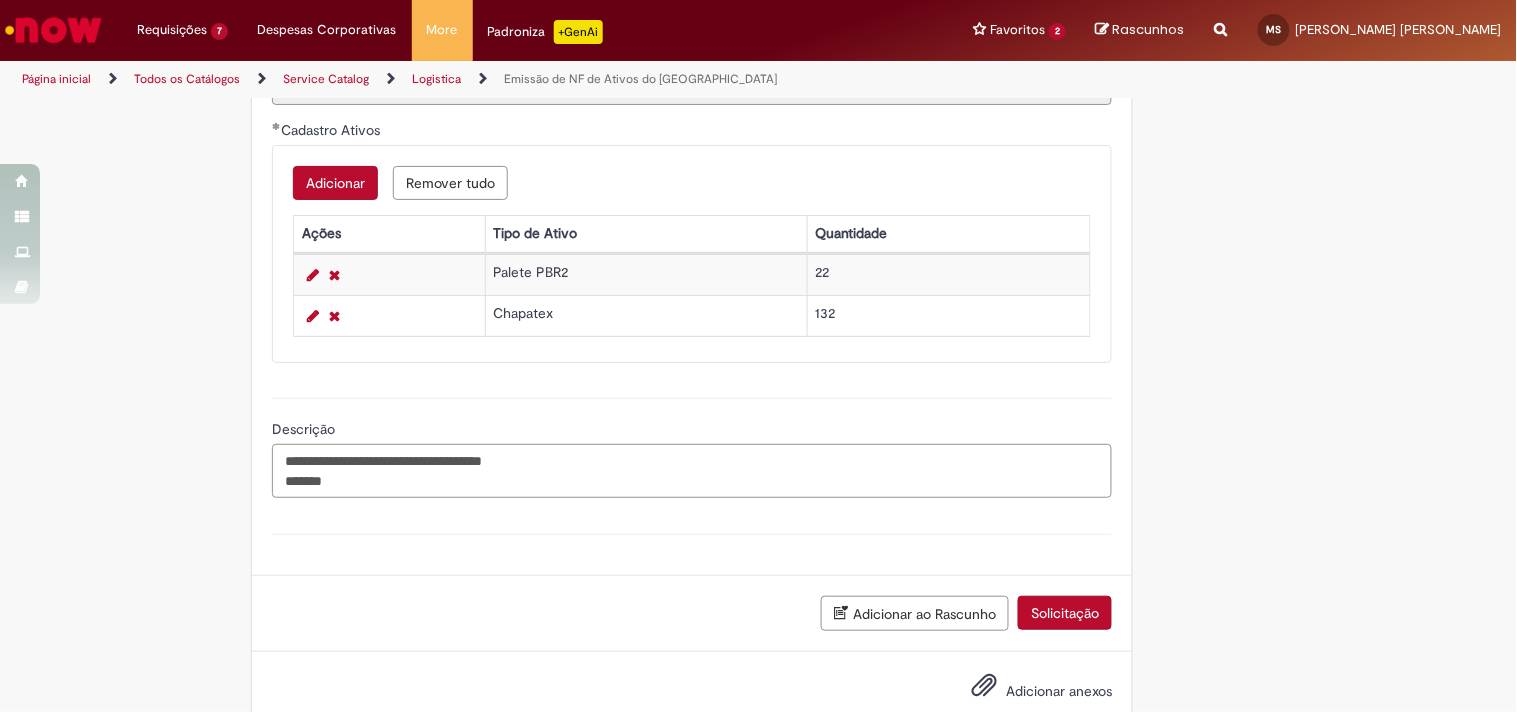 paste on "**********" 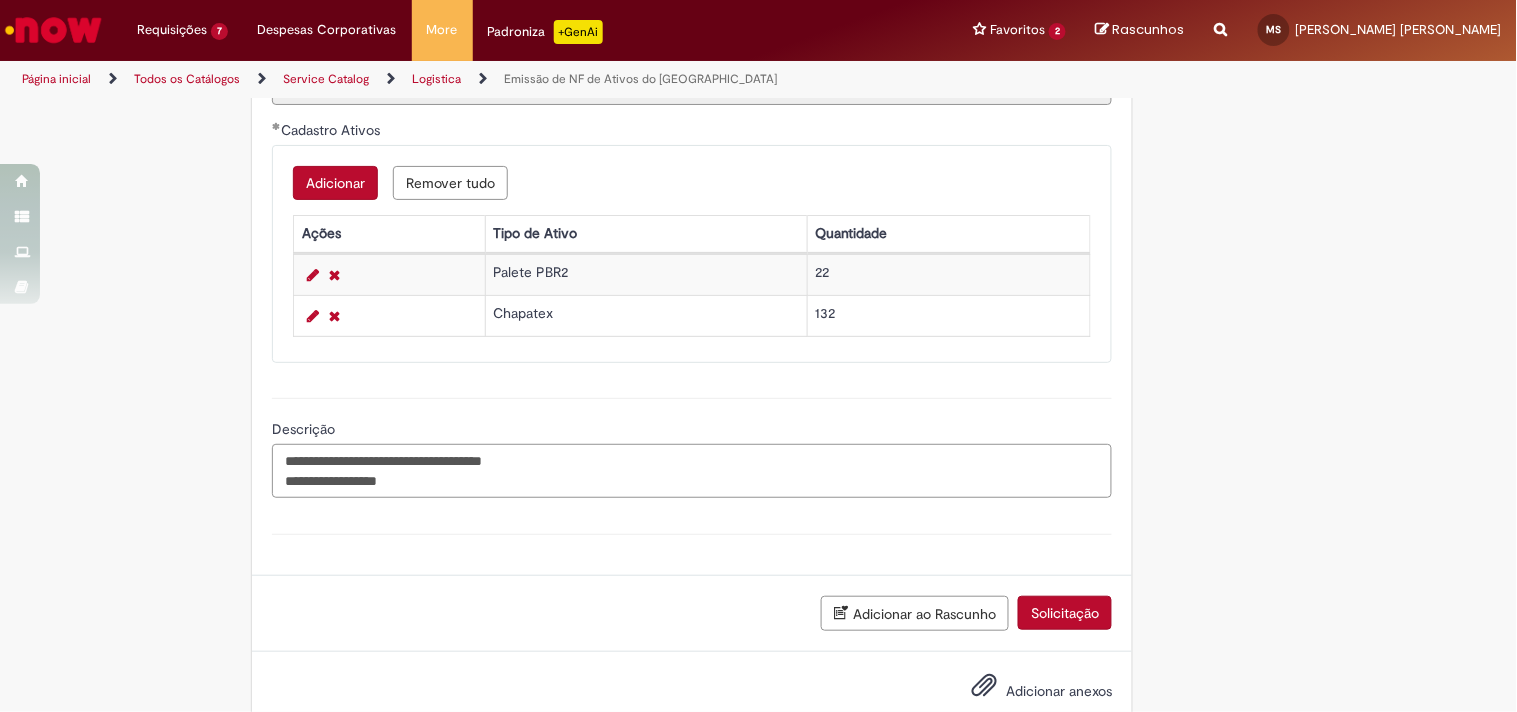 click on "**********" at bounding box center (692, 471) 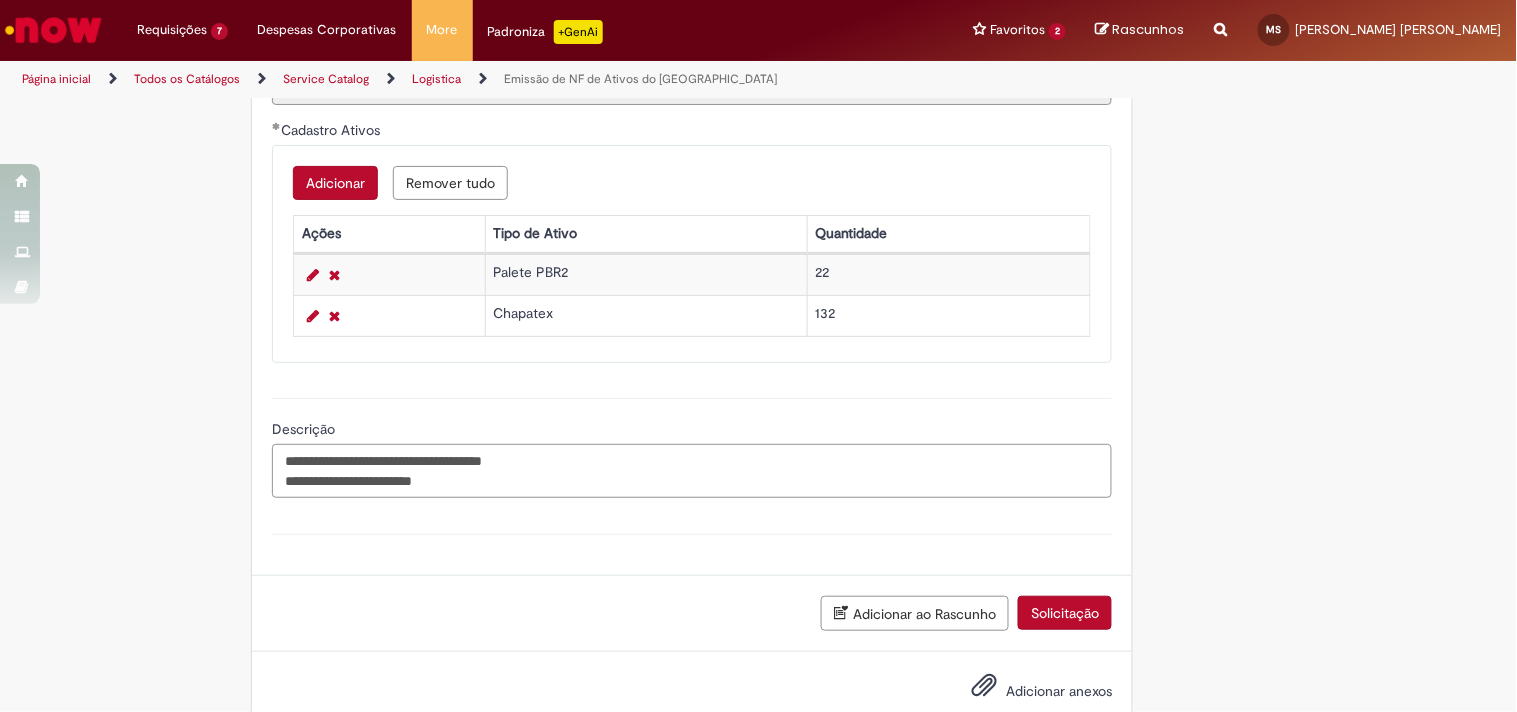 paste on "**********" 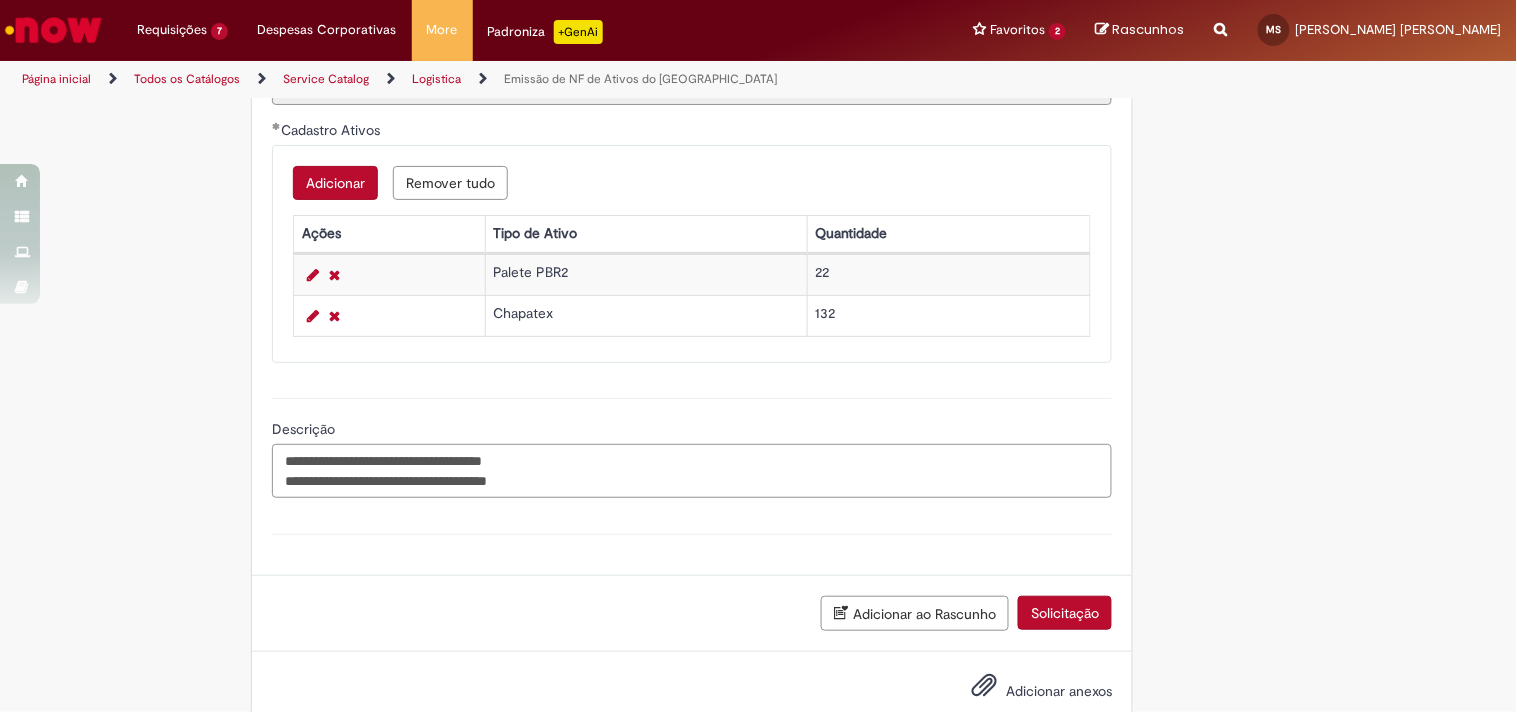 click on "**********" at bounding box center (692, 471) 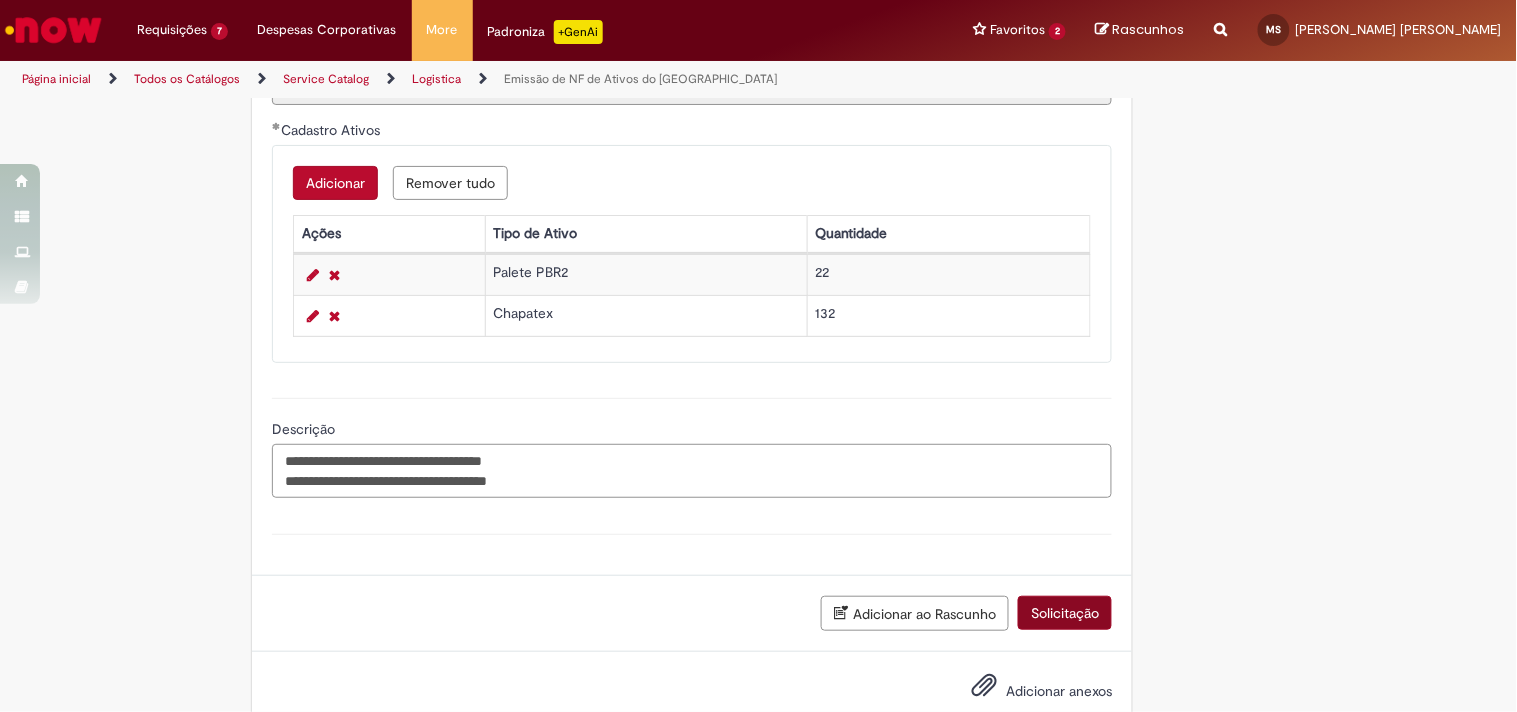 type on "**********" 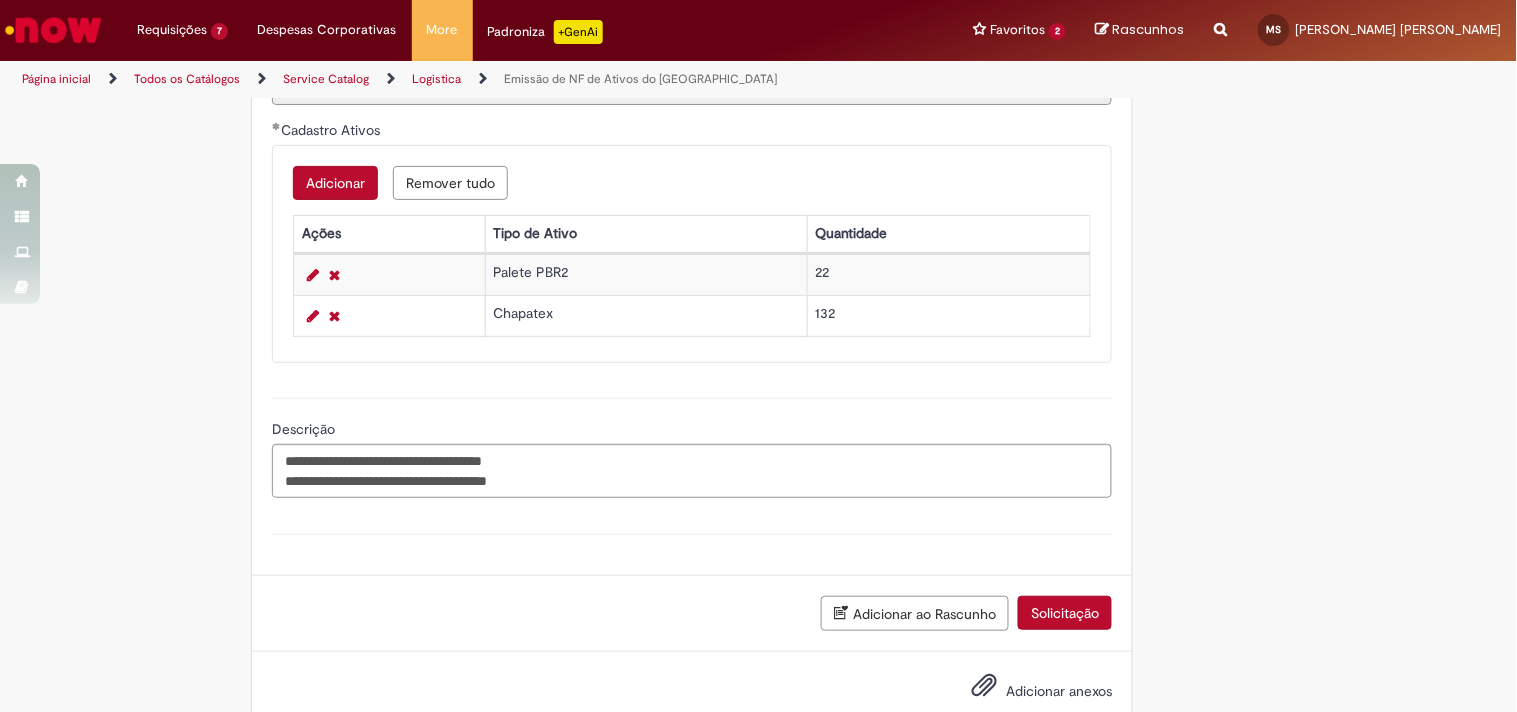 click on "Solicitação" at bounding box center [1065, 613] 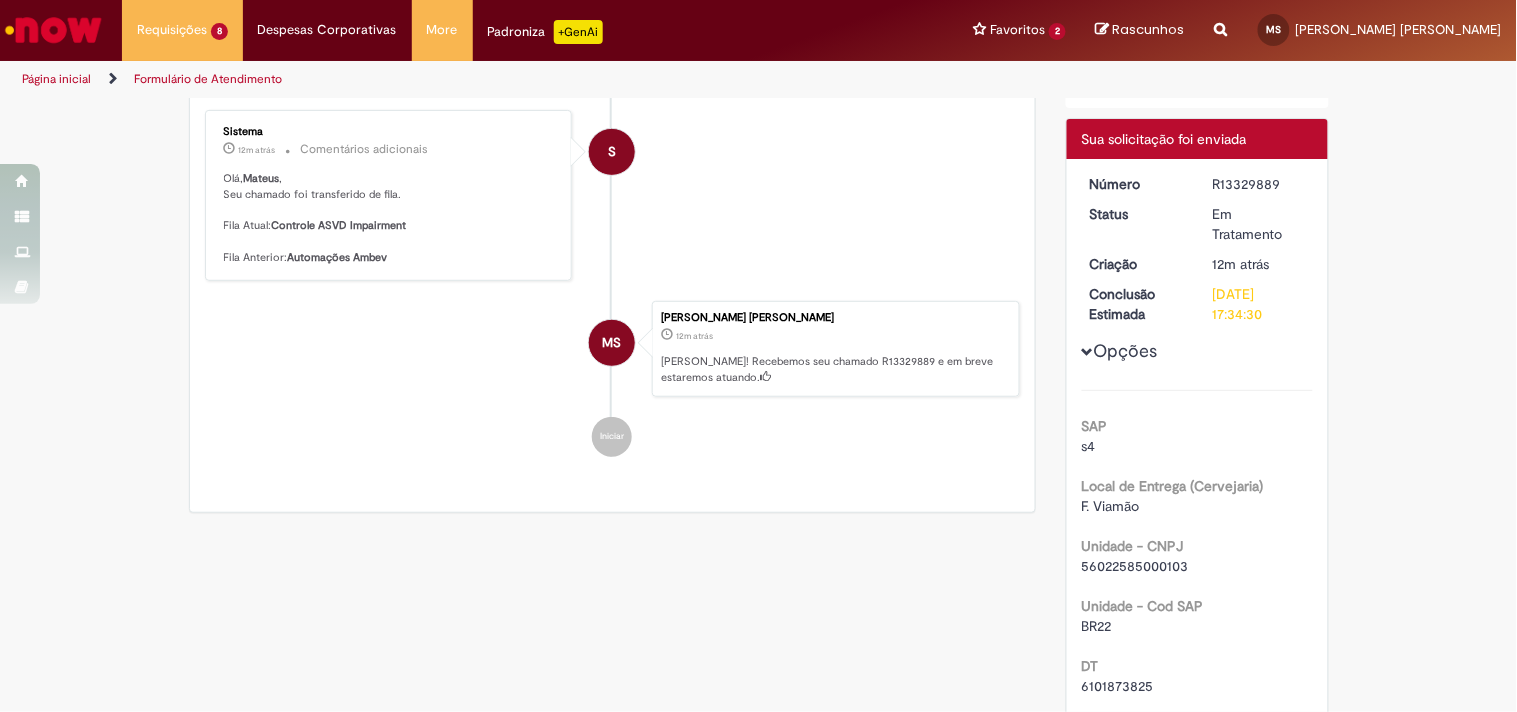 scroll, scrollTop: 0, scrollLeft: 0, axis: both 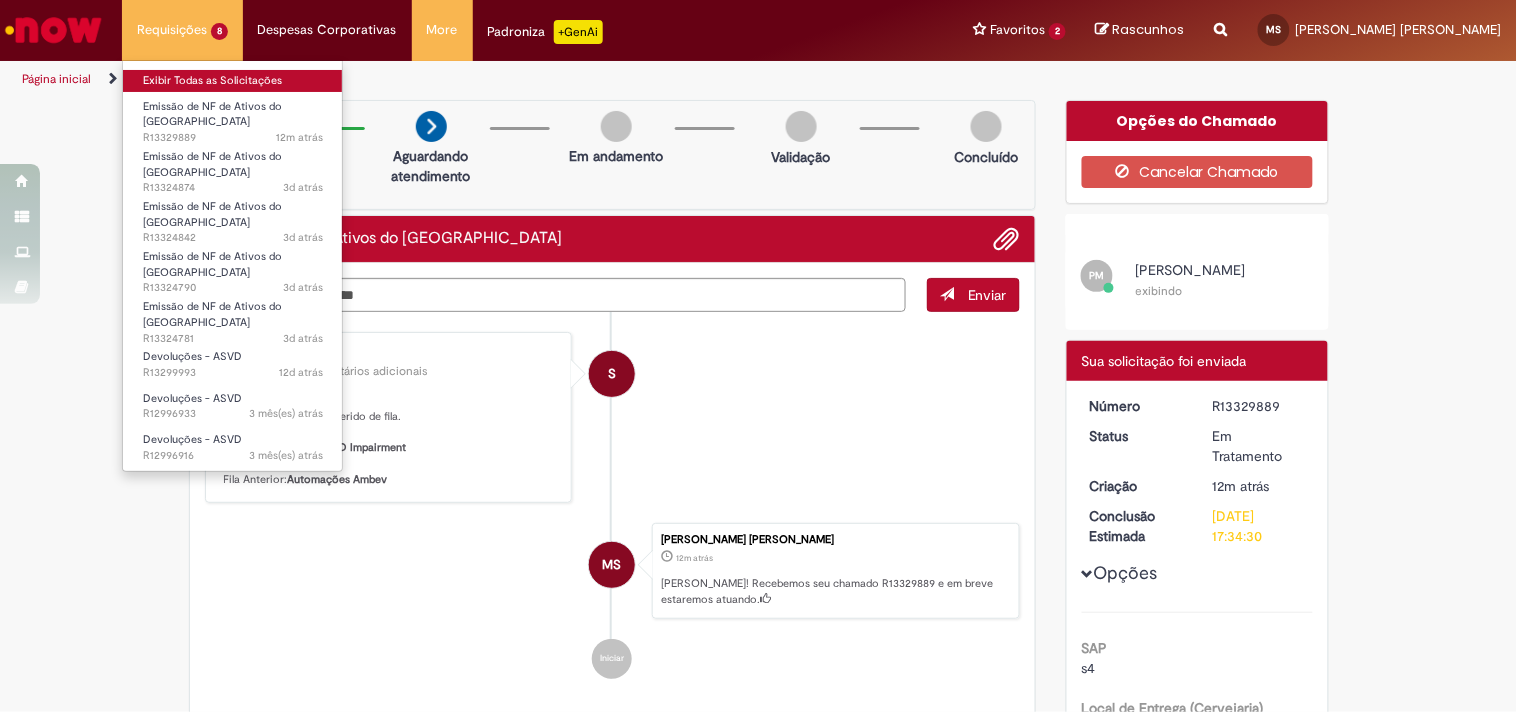 click on "Exibir Todas as Solicitações" at bounding box center [233, 81] 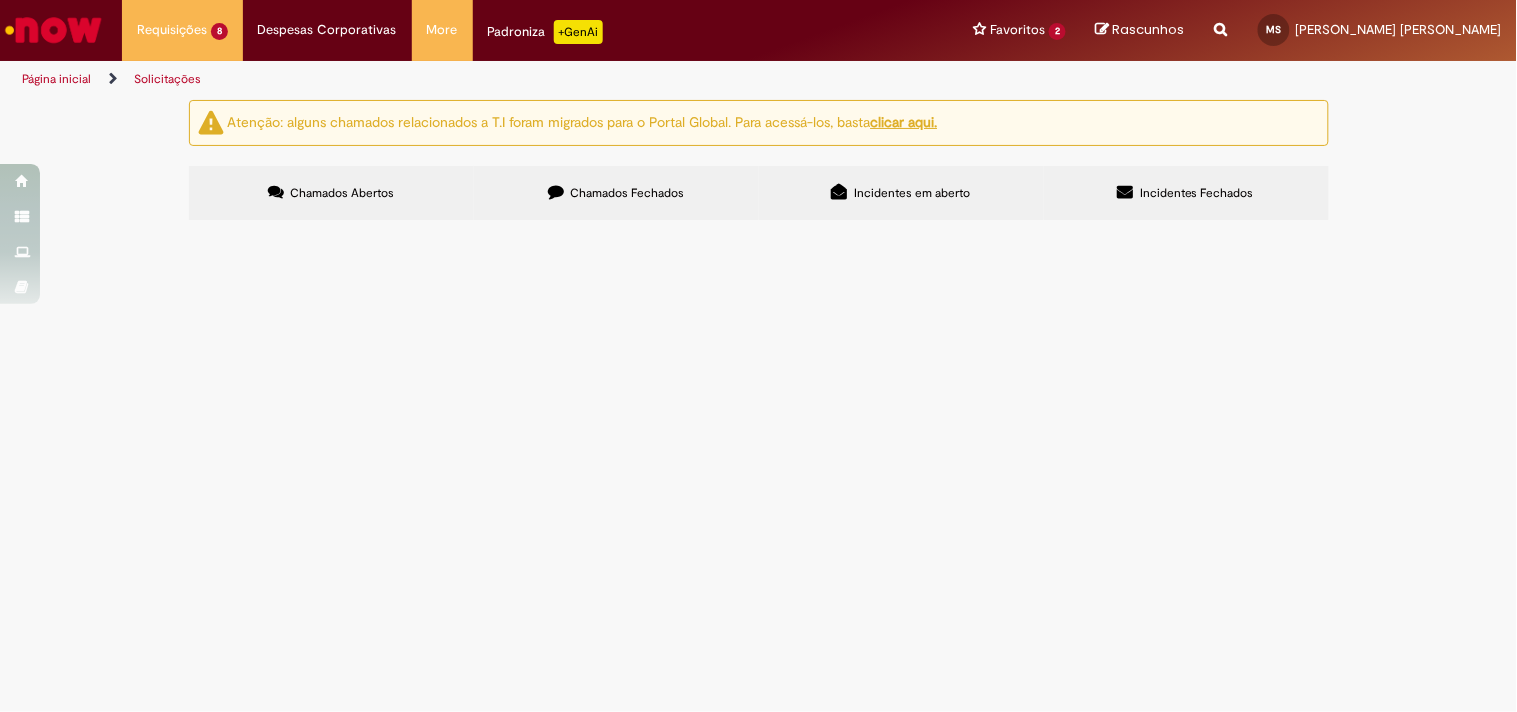 click on "RETORNO AS [PERSON_NAME] [DATE]
DT 6101873825 CTE 113627 RLD5A60/RLE3B20" at bounding box center (0, 0) 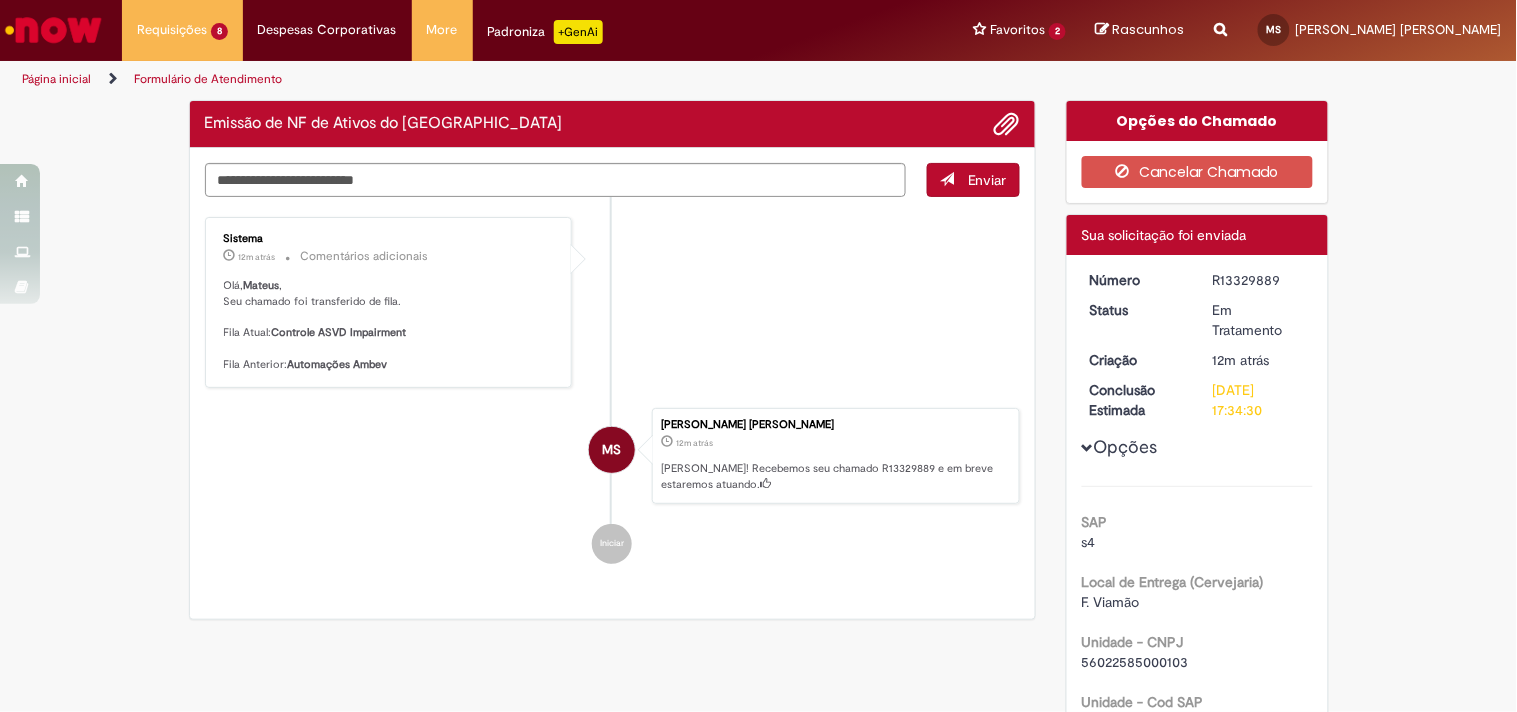 click at bounding box center (612, 437) 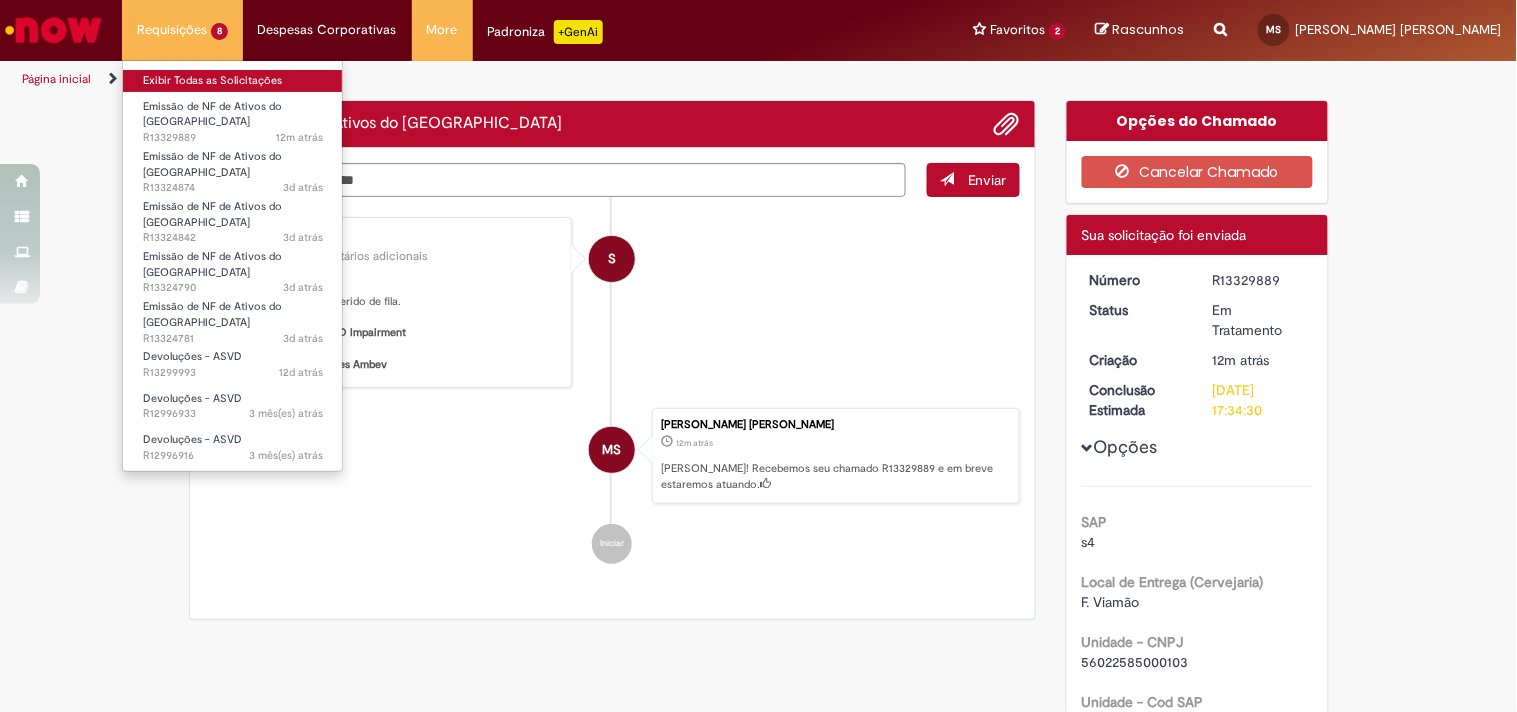 click on "Exibir Todas as Solicitações" at bounding box center (233, 81) 